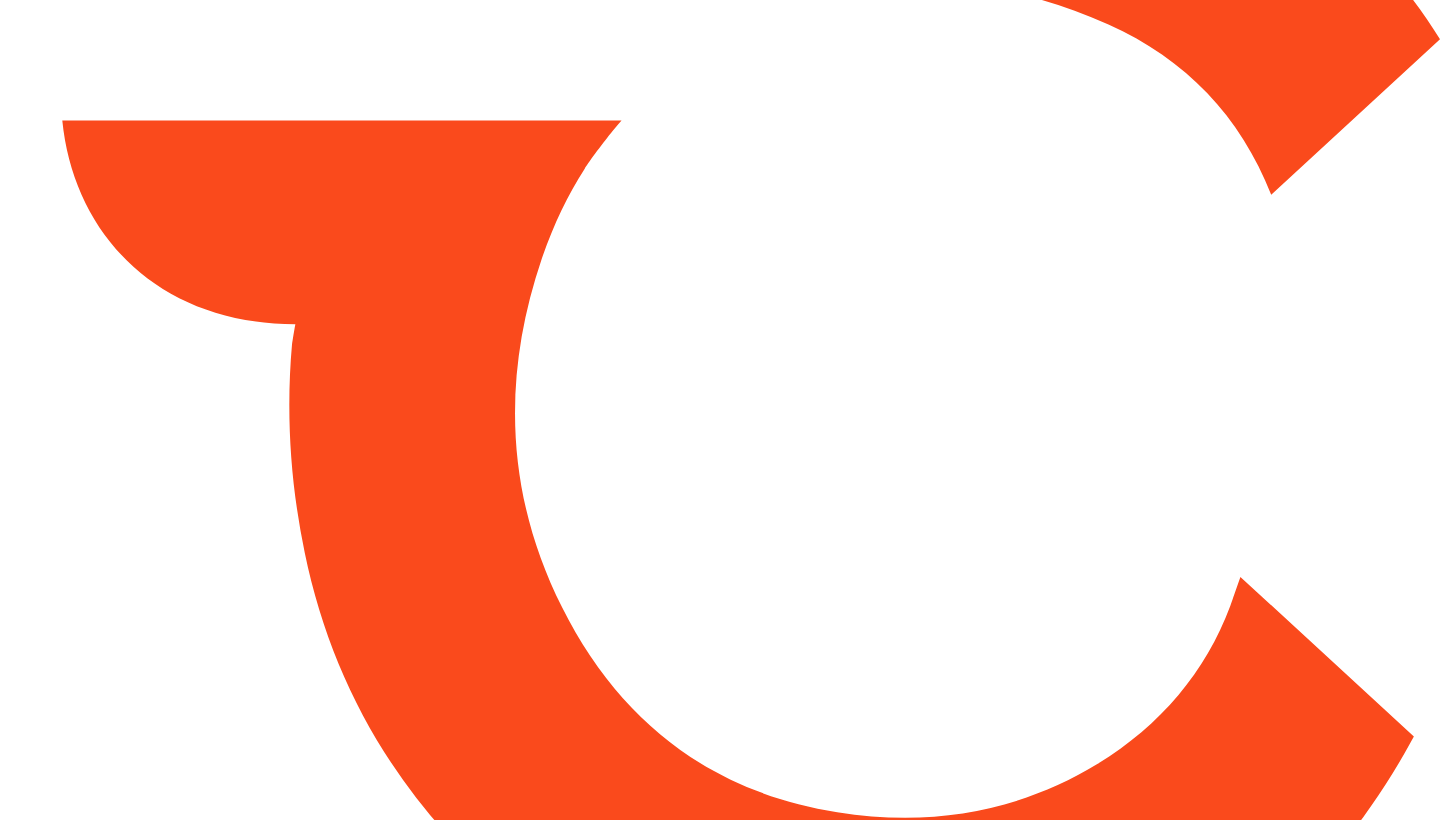 scroll, scrollTop: 0, scrollLeft: 0, axis: both 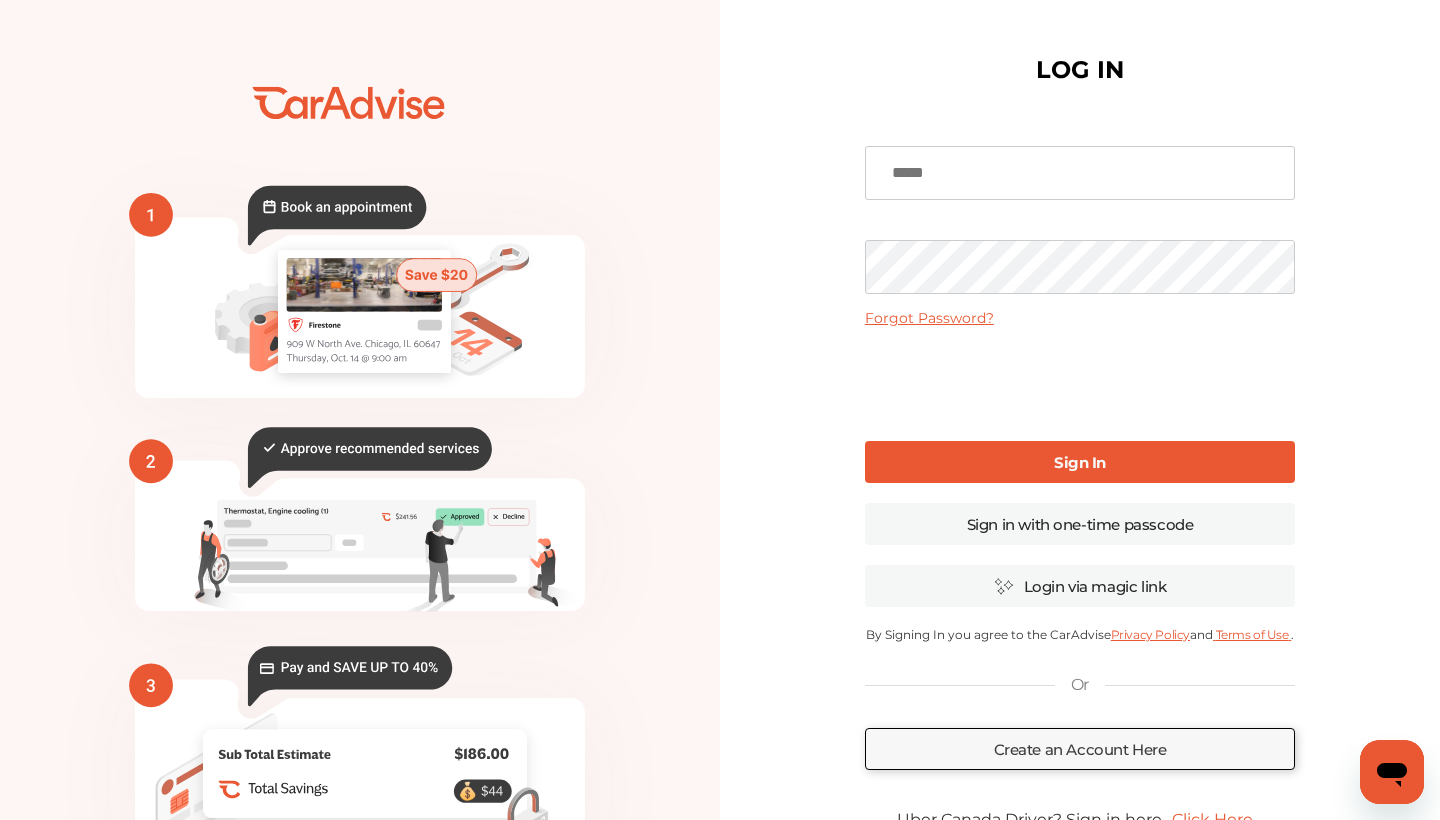 type on "**********" 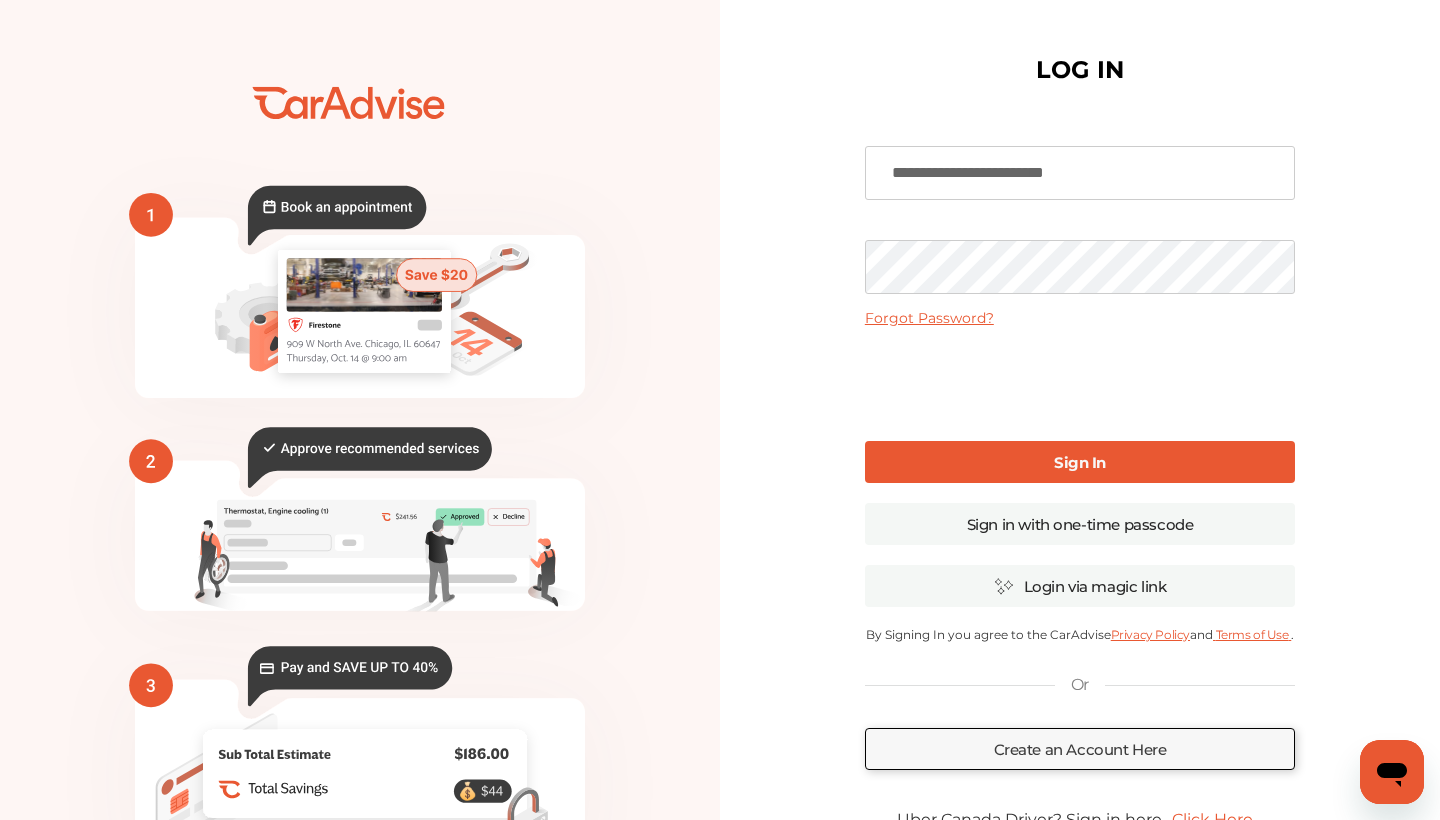 click on "Sign In" at bounding box center [1080, 462] 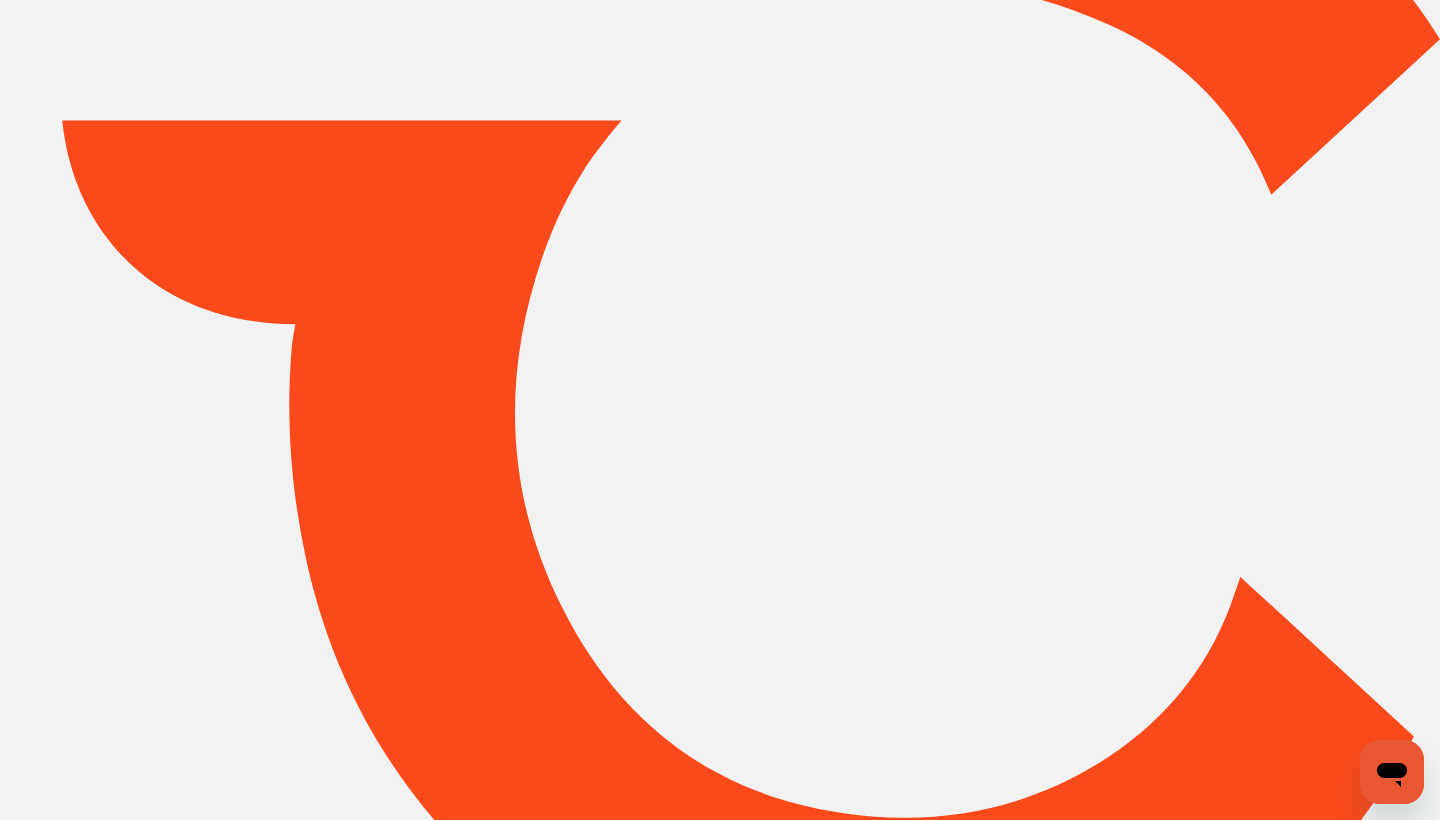 type on "*****" 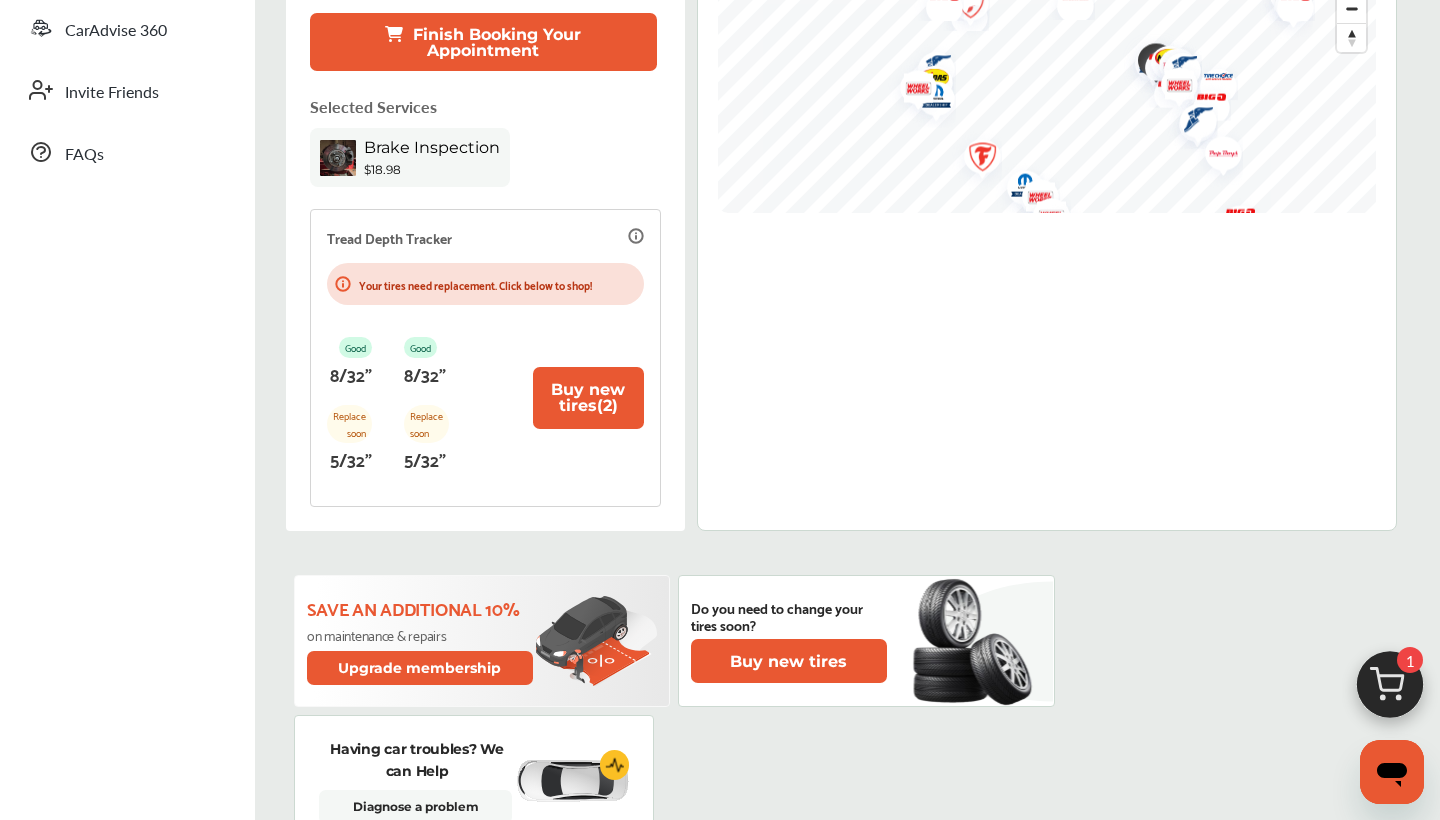 scroll, scrollTop: 509, scrollLeft: 0, axis: vertical 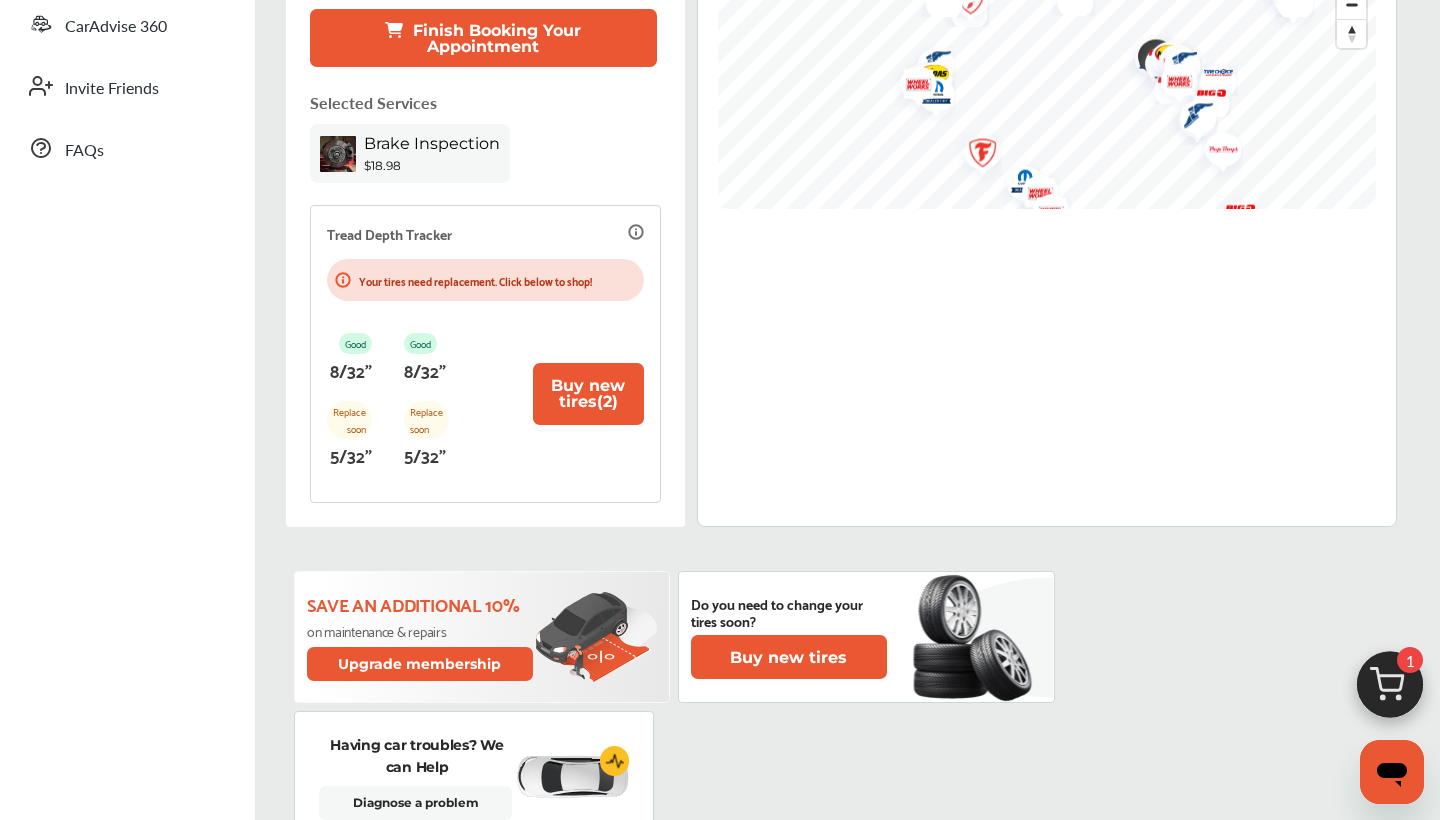 click on "Finish Booking Your Appointment" at bounding box center (483, 38) 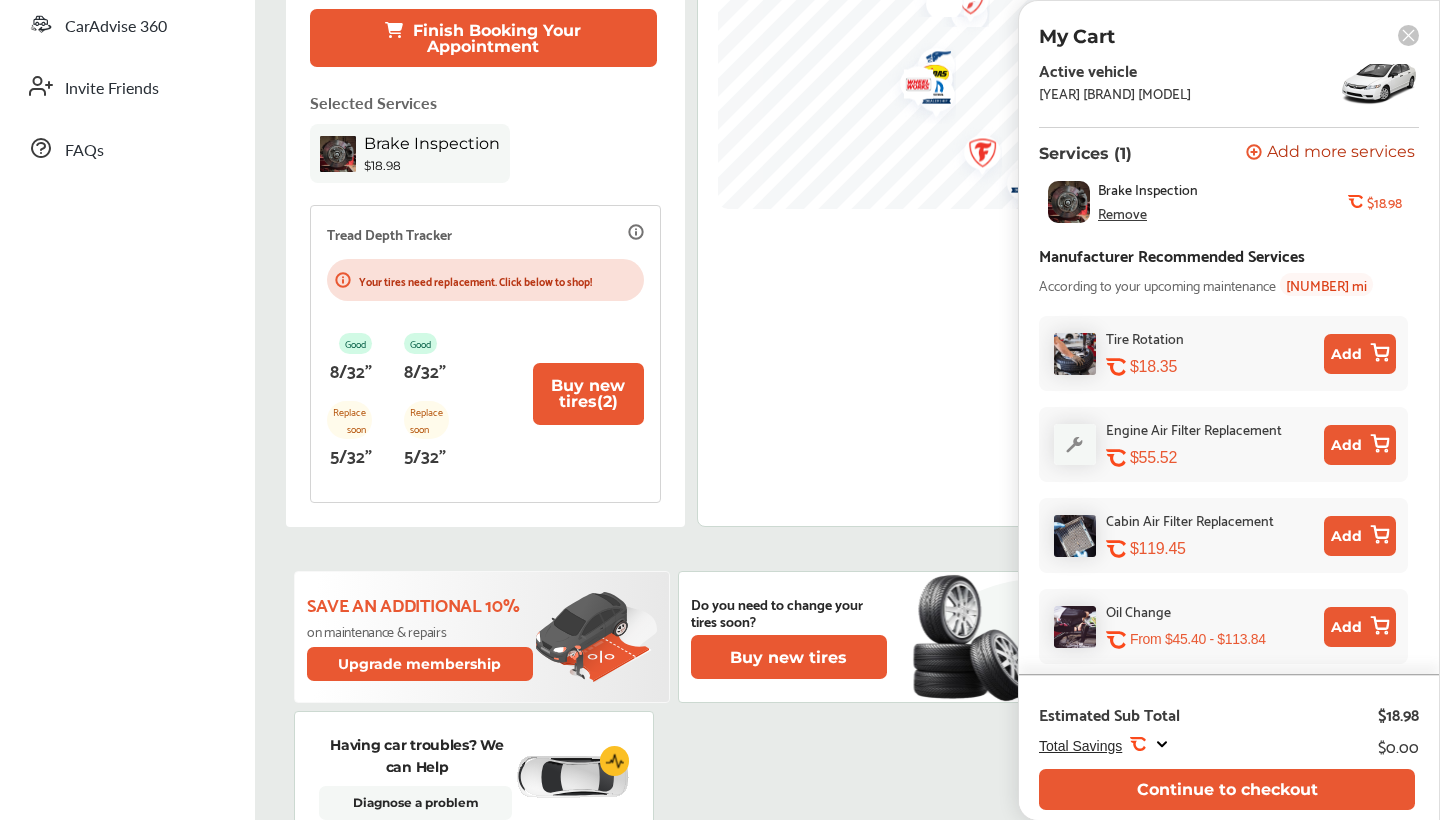scroll, scrollTop: 117, scrollLeft: 0, axis: vertical 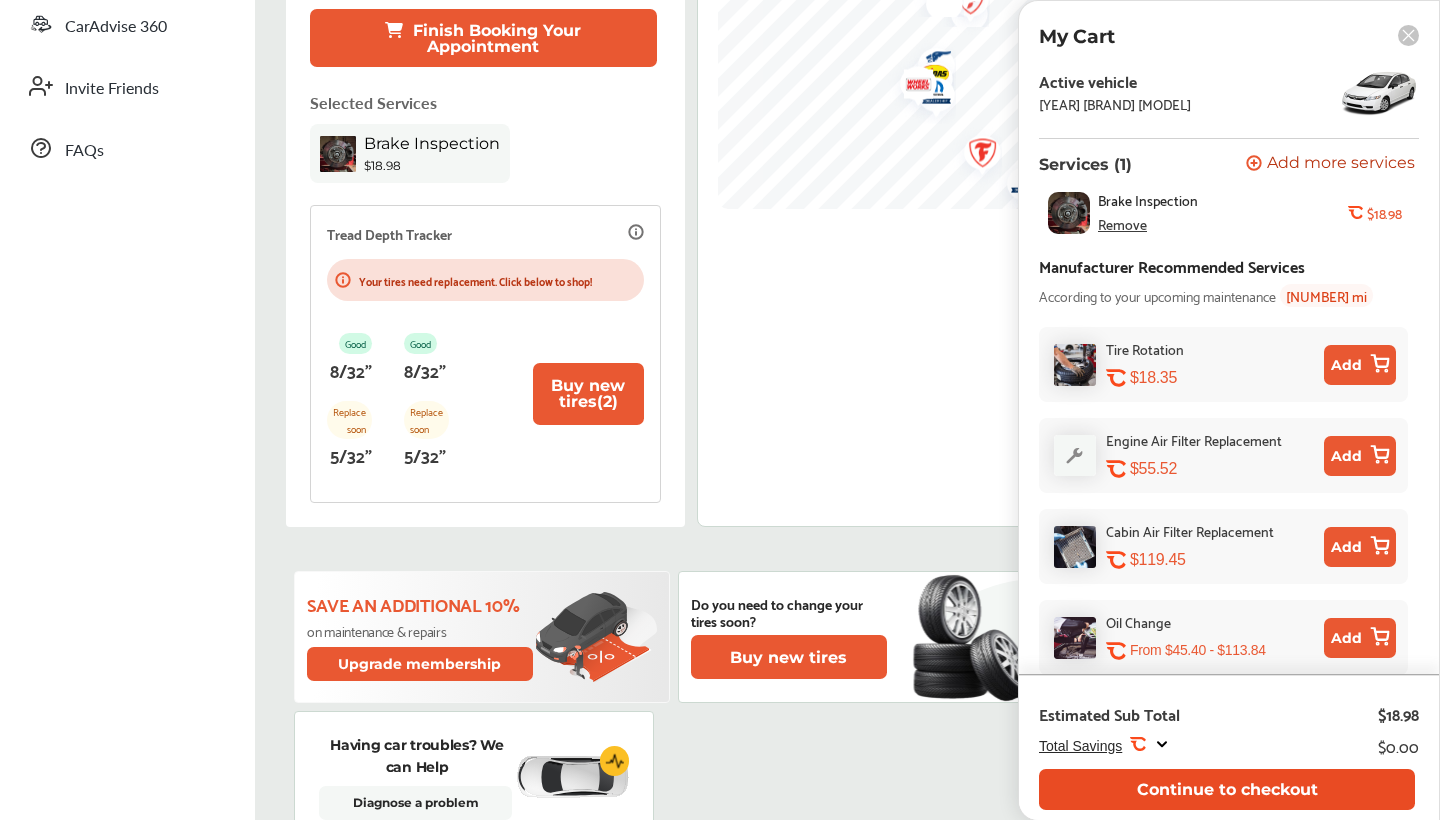 click on "Continue to checkout" at bounding box center (1227, 789) 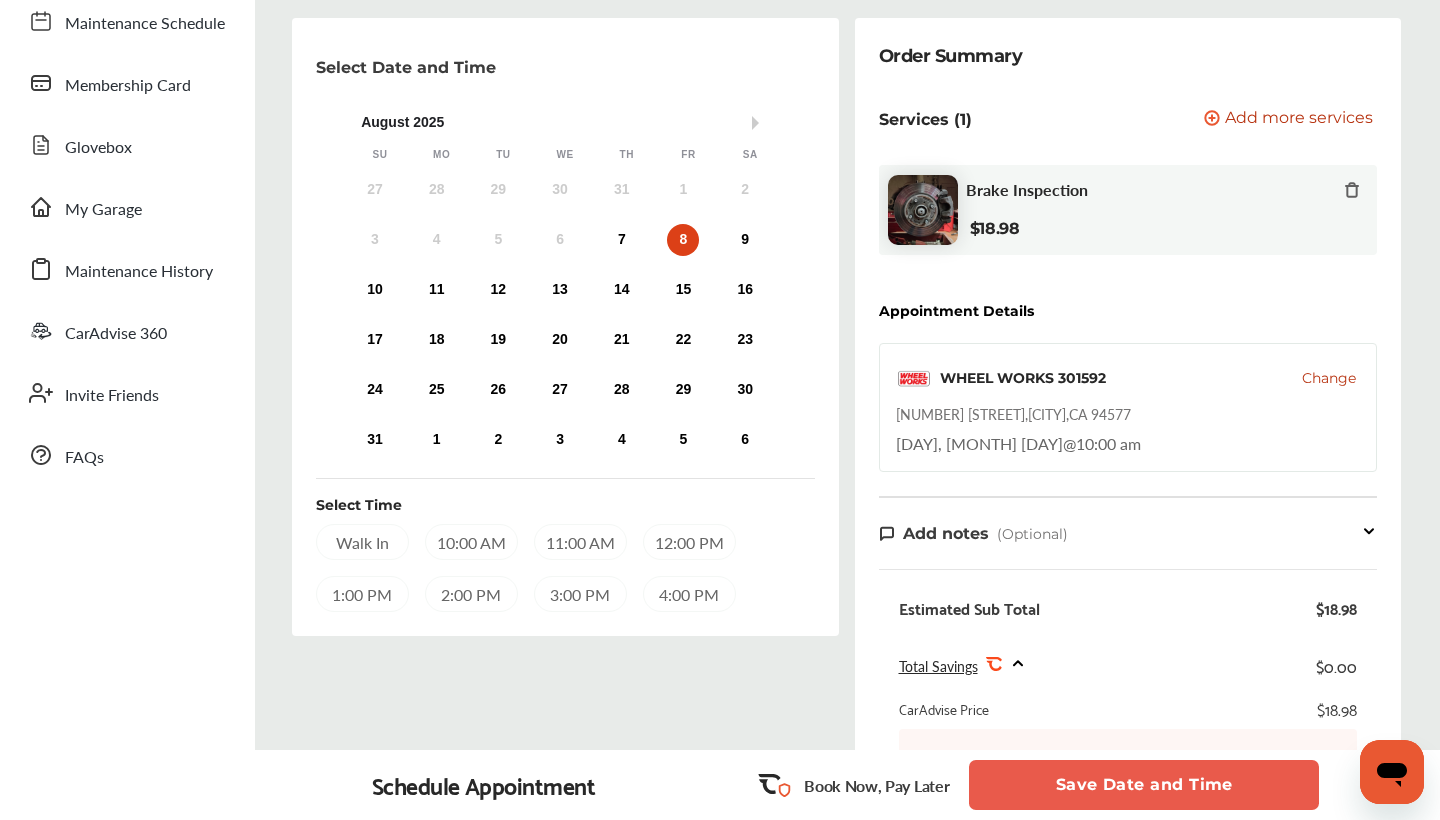 scroll, scrollTop: 263, scrollLeft: 0, axis: vertical 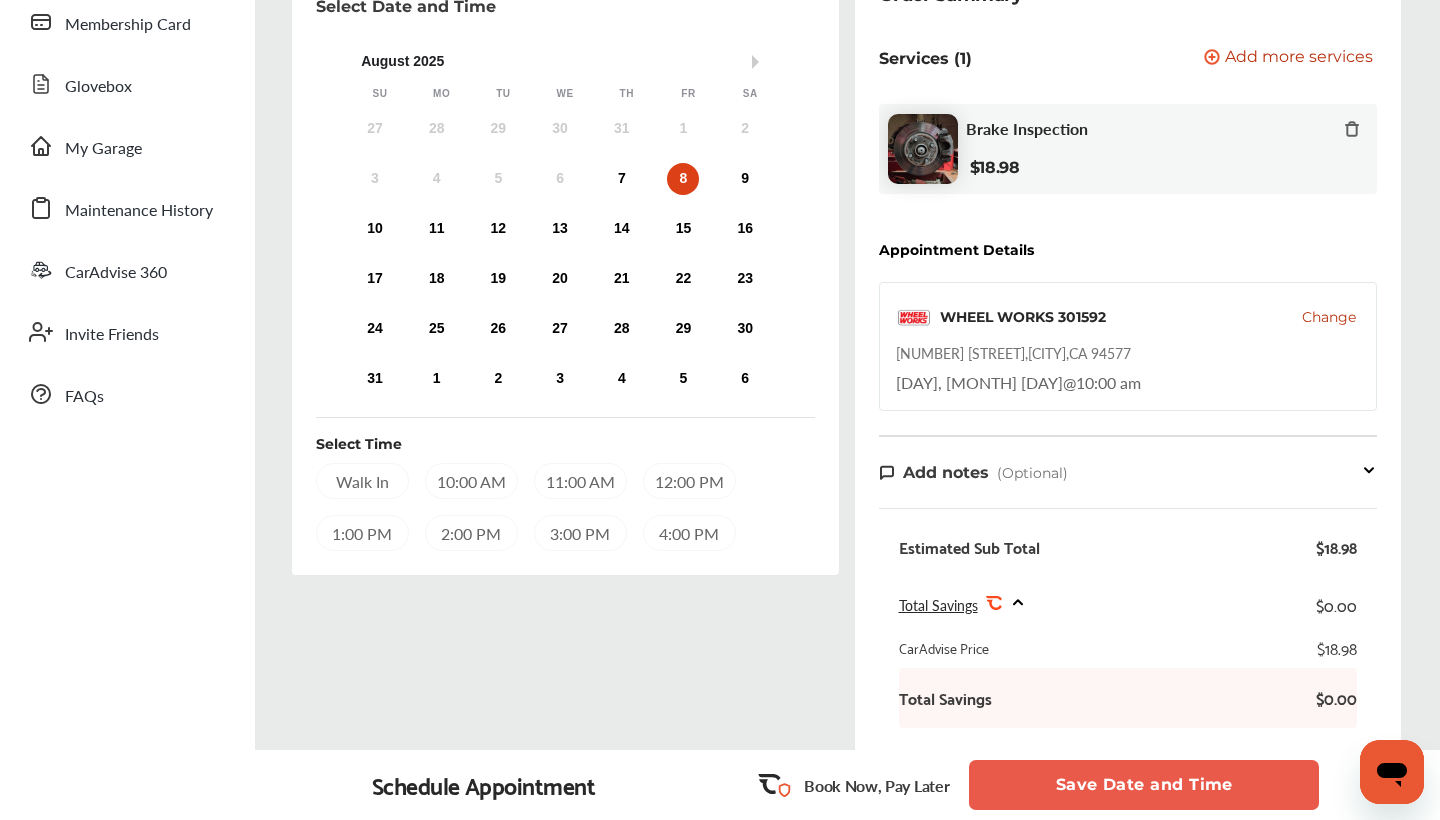 click on "10:00 AM" at bounding box center (471, 481) 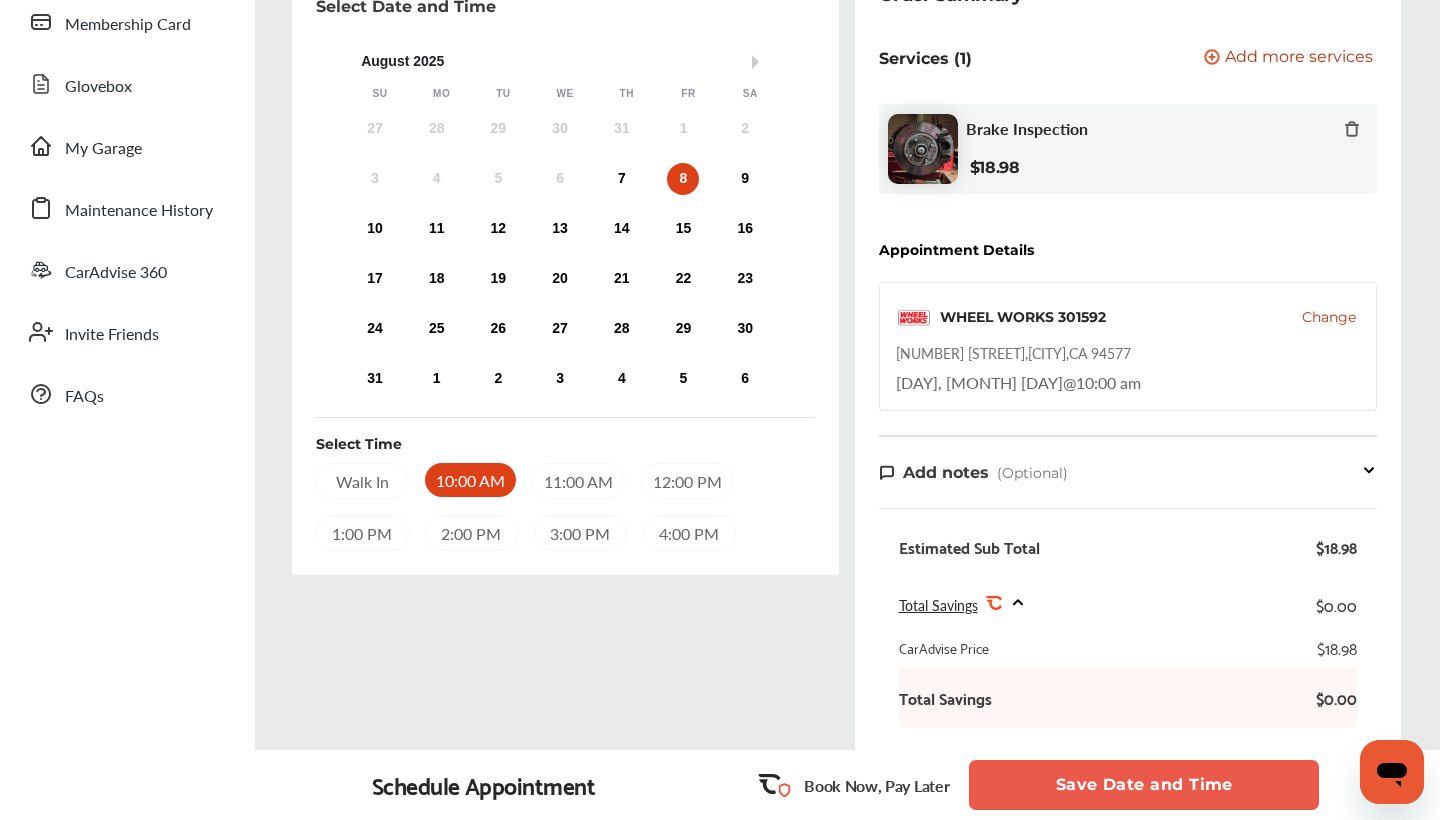 click on "Save Date and Time" at bounding box center [1144, 785] 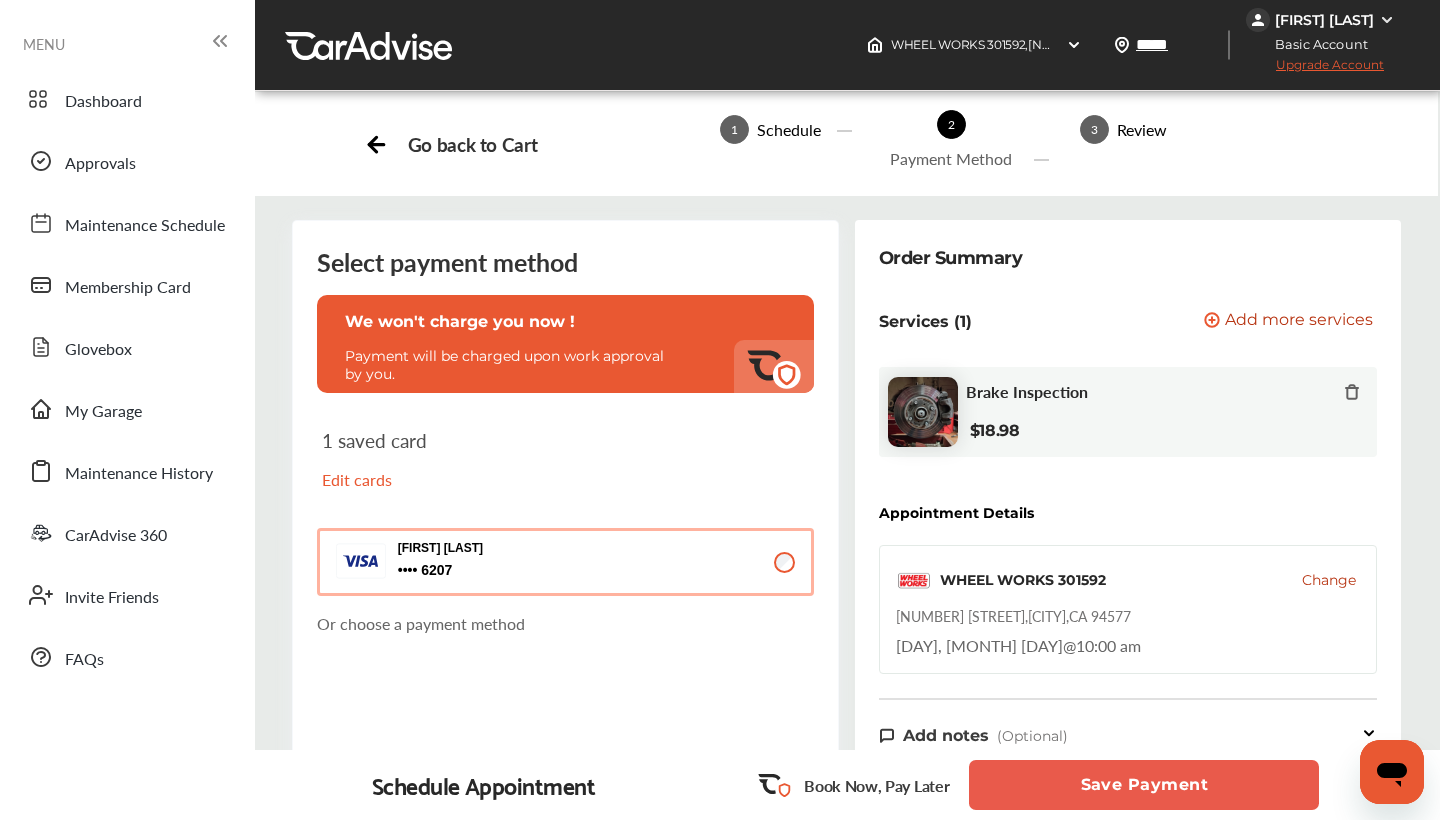 scroll, scrollTop: 0, scrollLeft: 0, axis: both 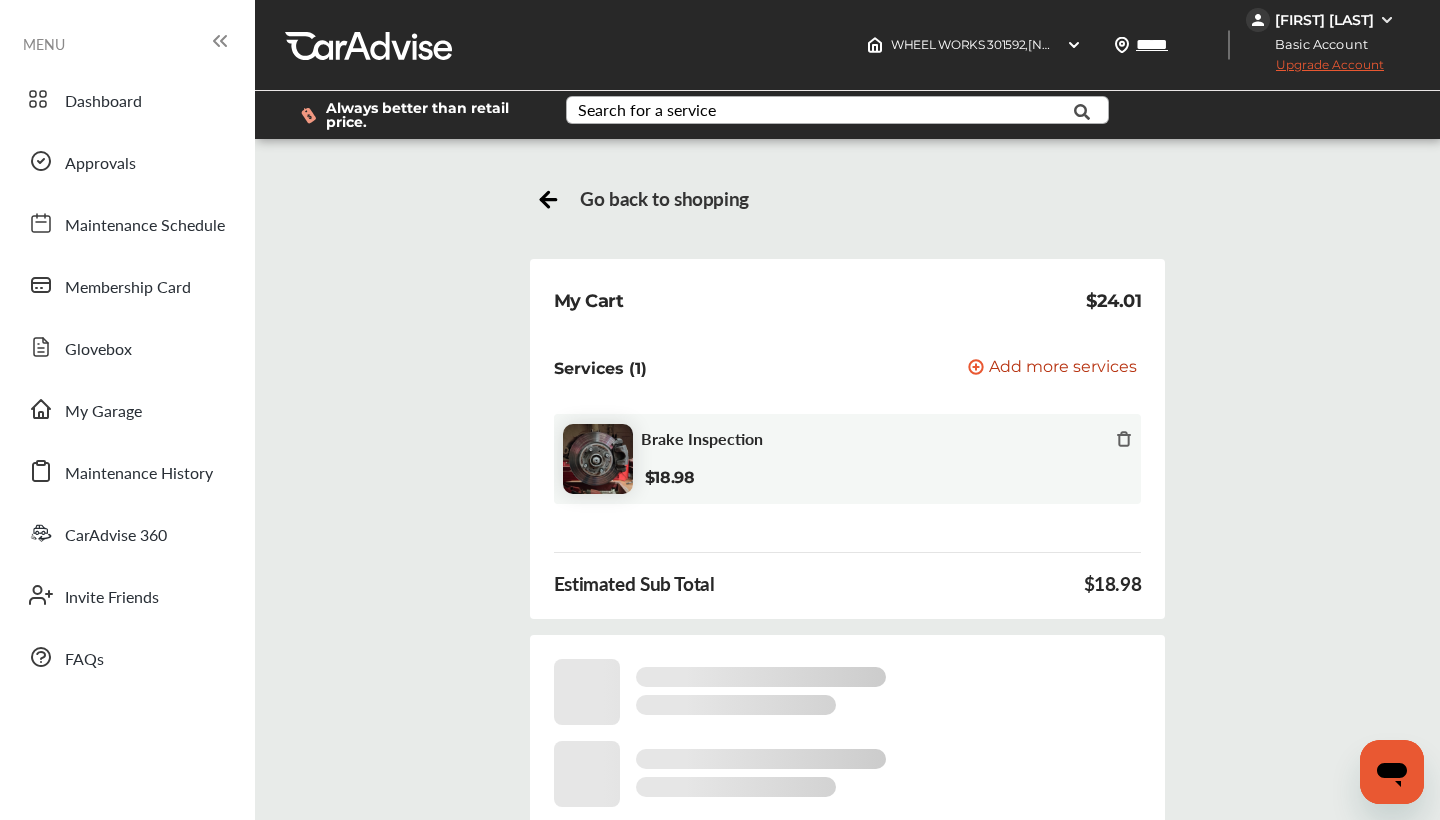 click on "Search for a service" at bounding box center [647, 110] 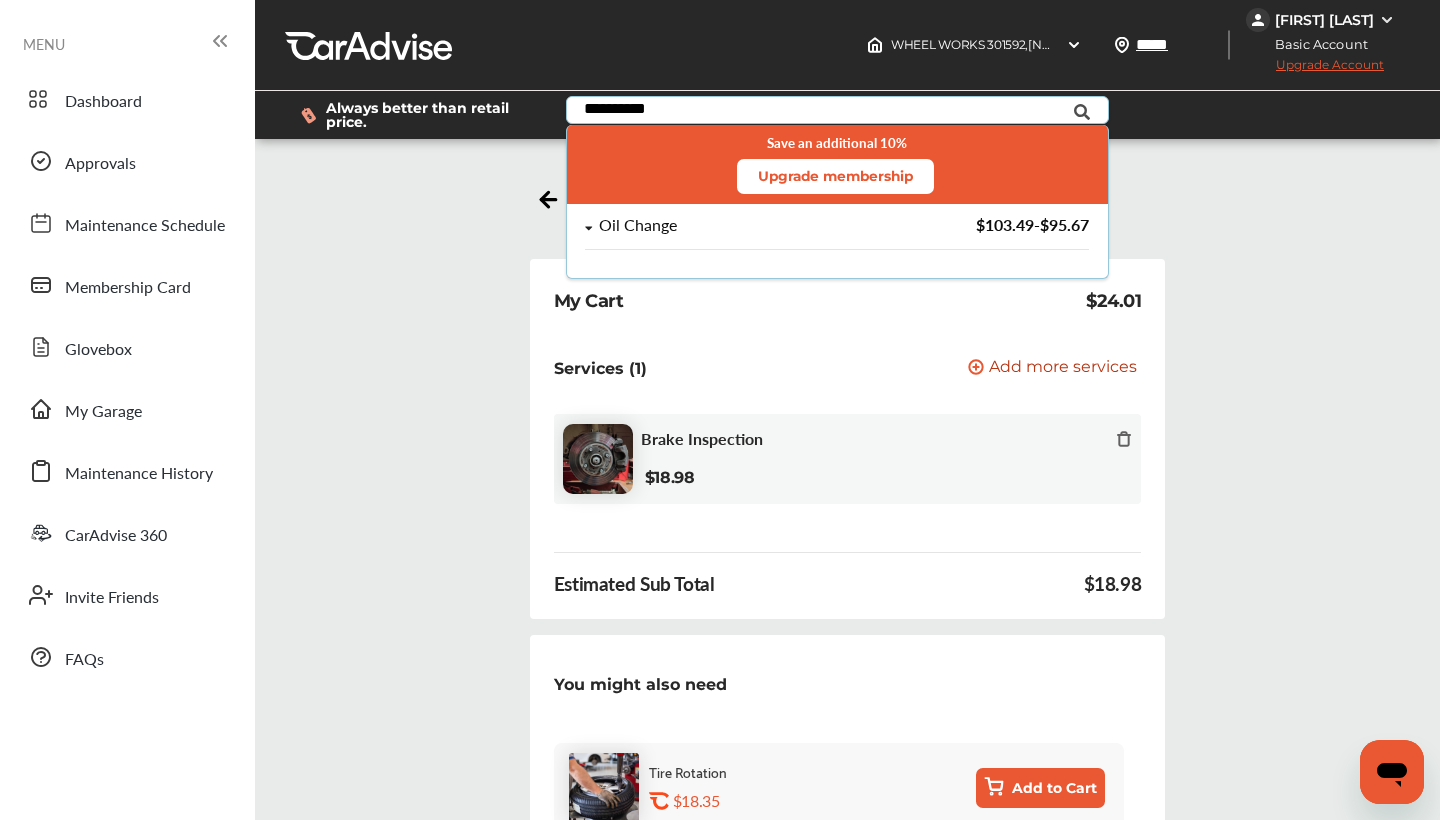 type on "**********" 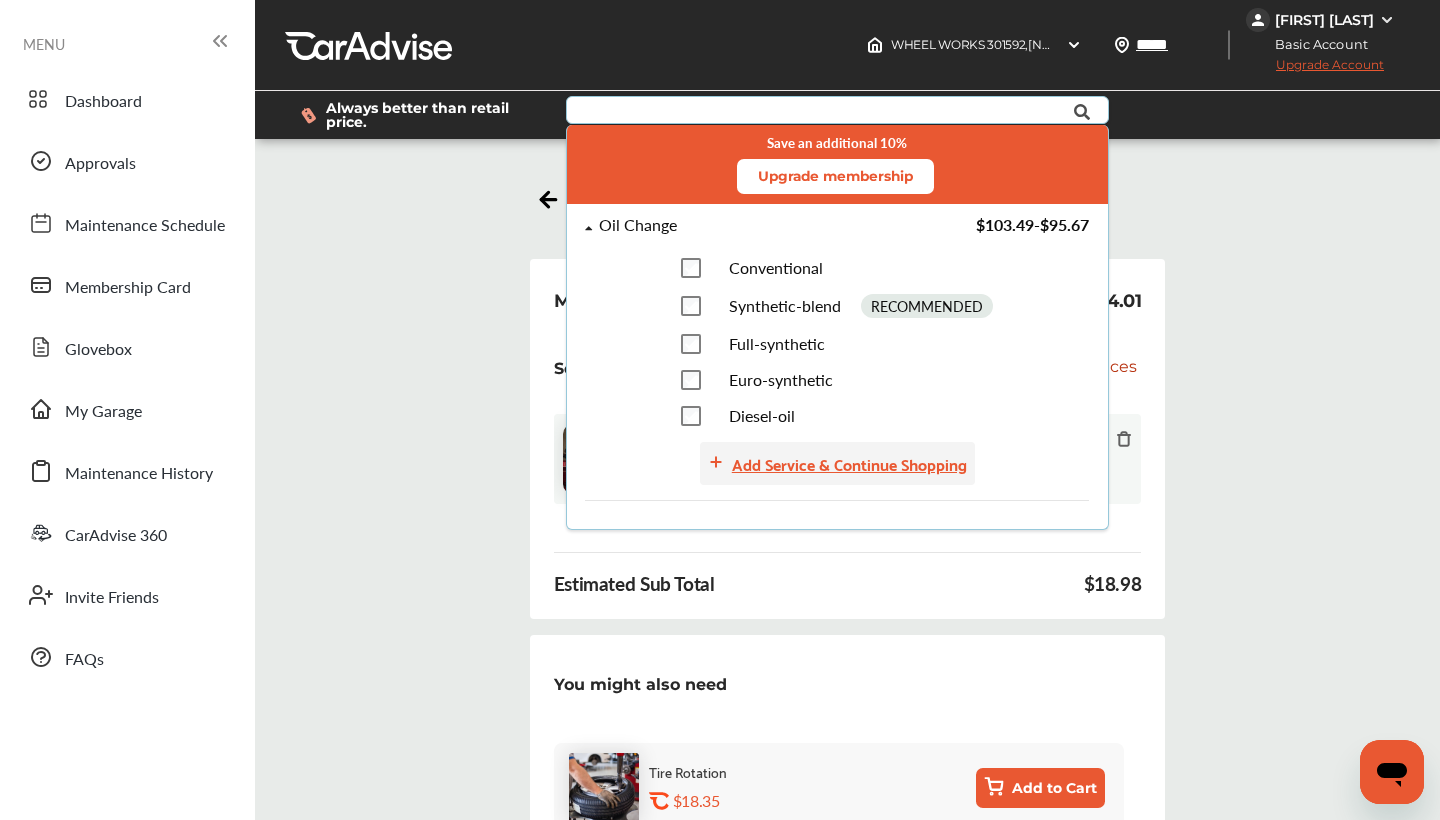 click on "Add Service & Continue Shopping" at bounding box center (849, 463) 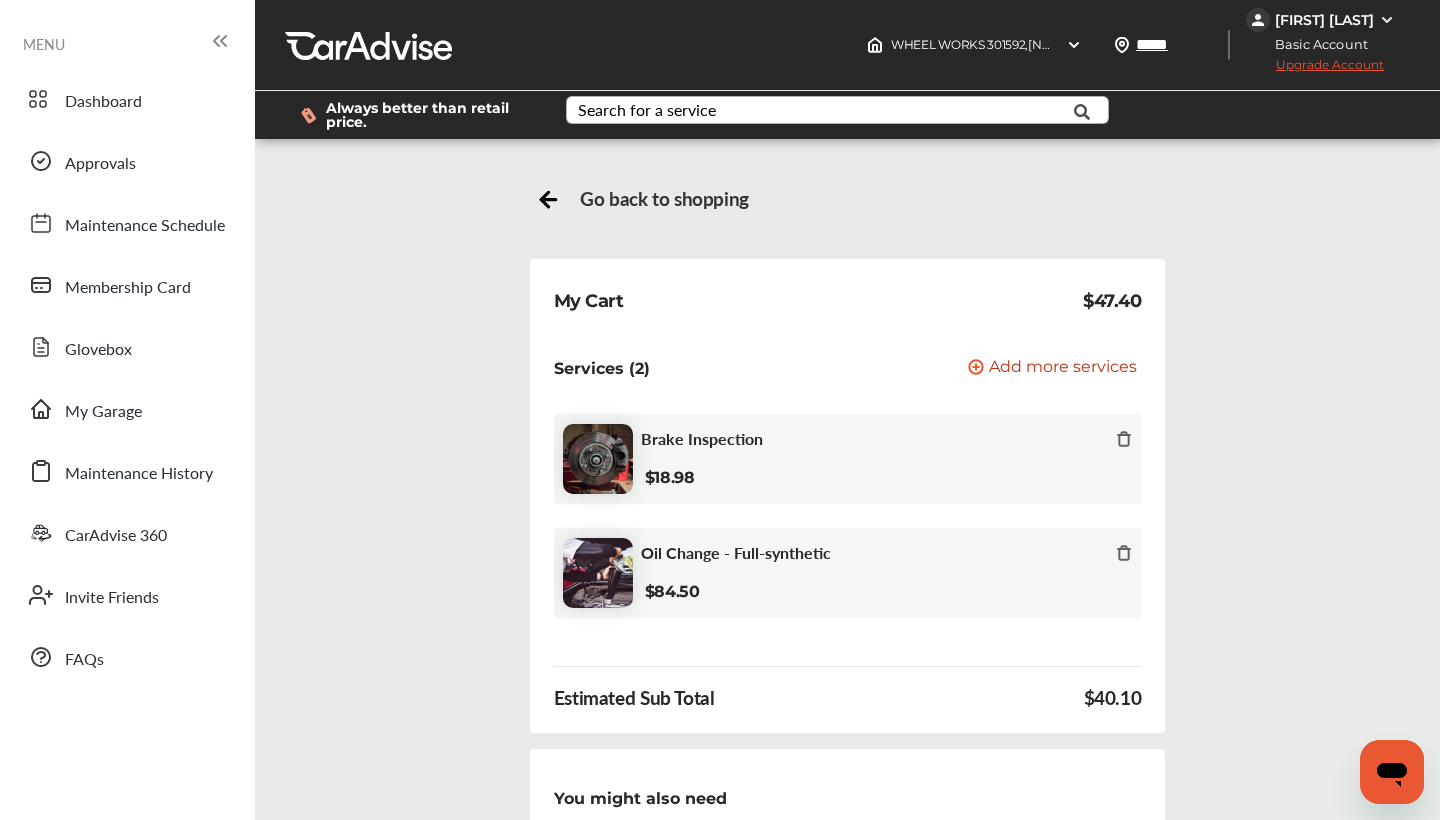 click on "Go back to shopping My Cart $47.40 Services (2) Add a service
Add more services Brake Inspection
$18.98 Oil Change - Full-synthetic
$84.50 Estimated Sub Total $40.10 You might also need Tire Rotation
.st0{fill:#FA4A1C;}
$18.35
Add to Cart Engine Air Filter Replacement
.st0{fill:#FA4A1C;}
$55.52
Add to Cart Cabin Air Filter Replacement
.st0{fill:#FA4A1C;}
$119.45
Add to Cart Go to checkout Estimated Sub Total $40.10 Total Savings
.st0{fill:#FA4A1C;}
$63.38 Go to checkout" at bounding box center [847, 740] 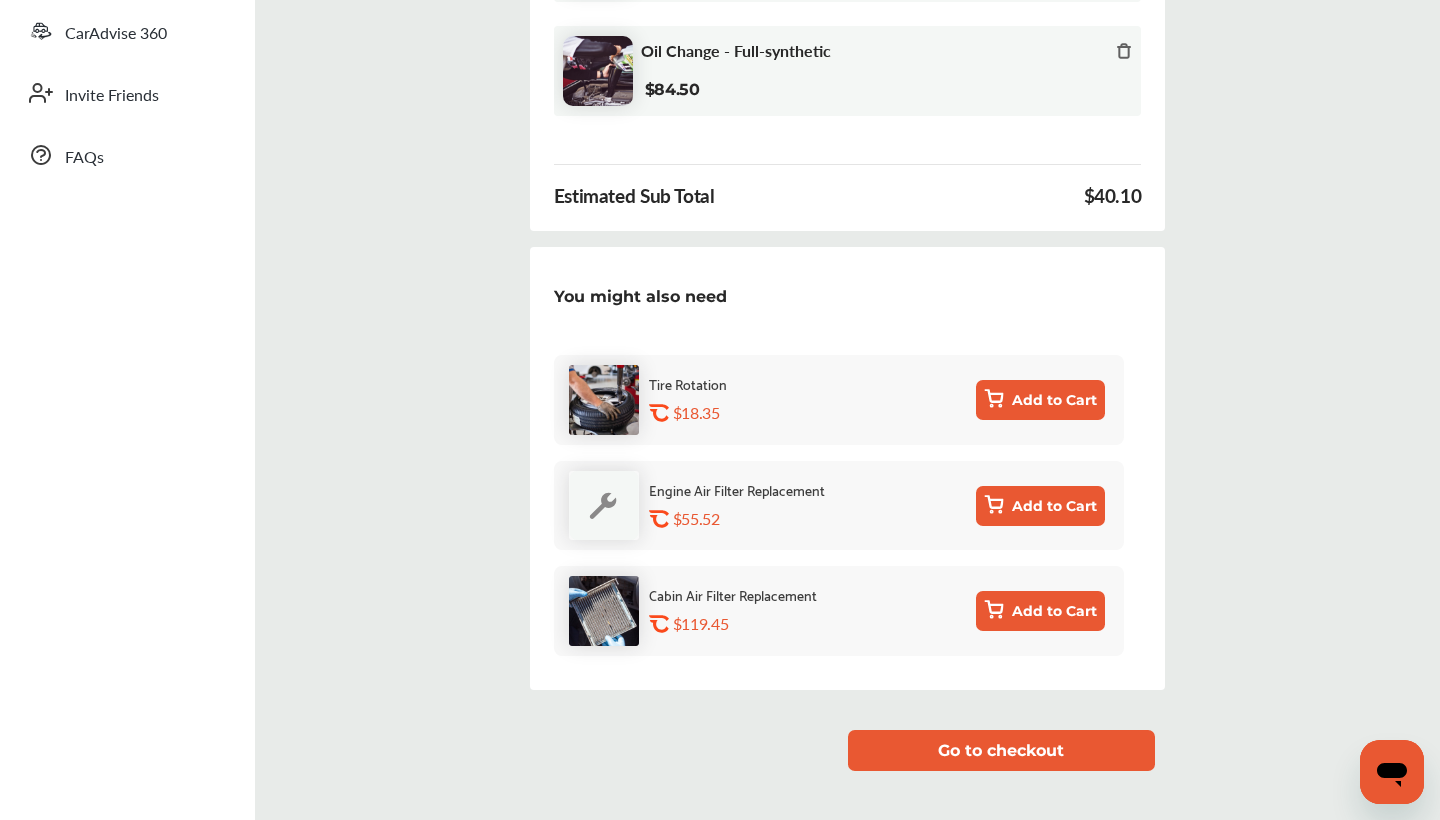 scroll, scrollTop: 563, scrollLeft: 0, axis: vertical 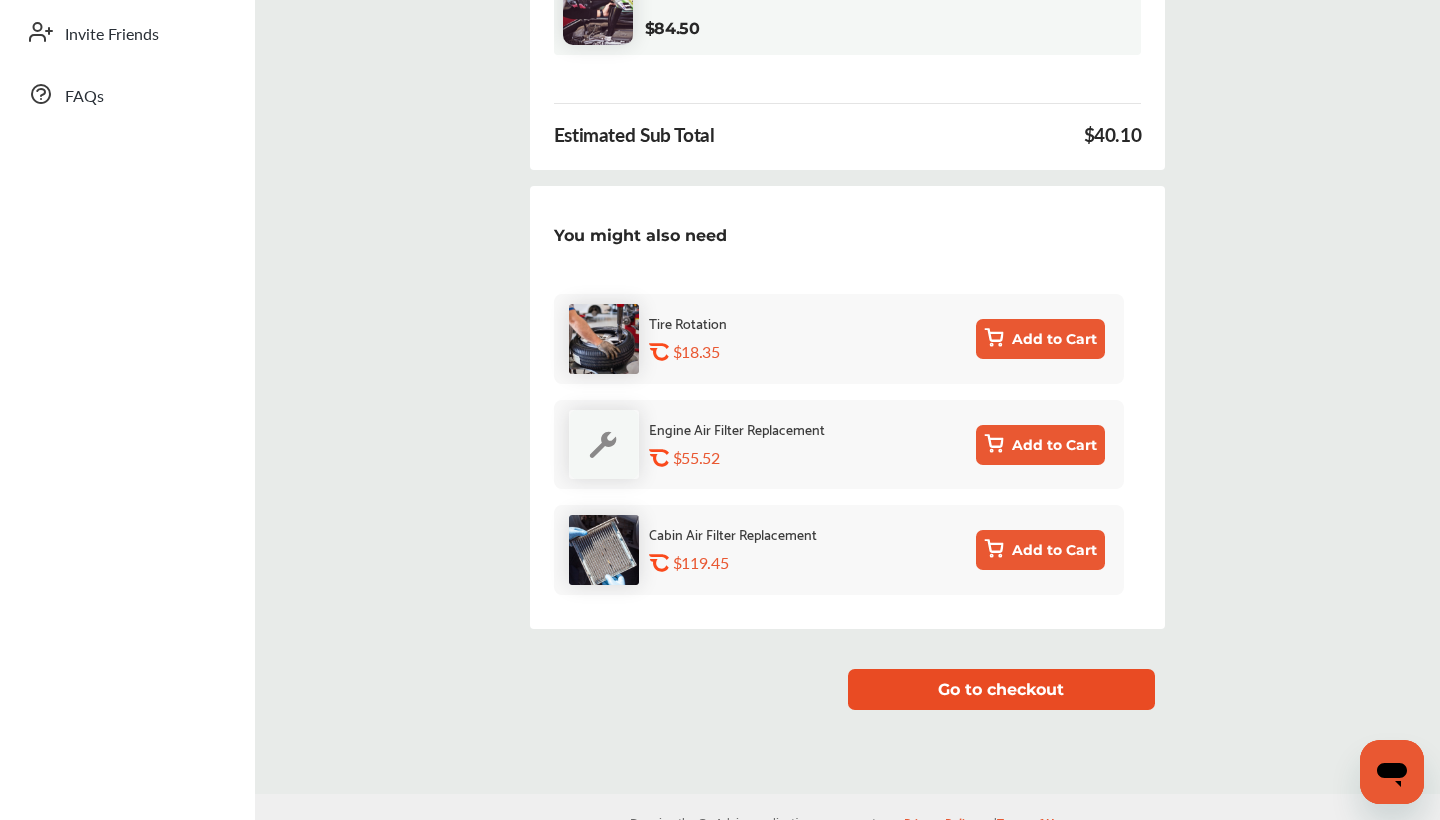 click on "Go to checkout" at bounding box center [1001, 689] 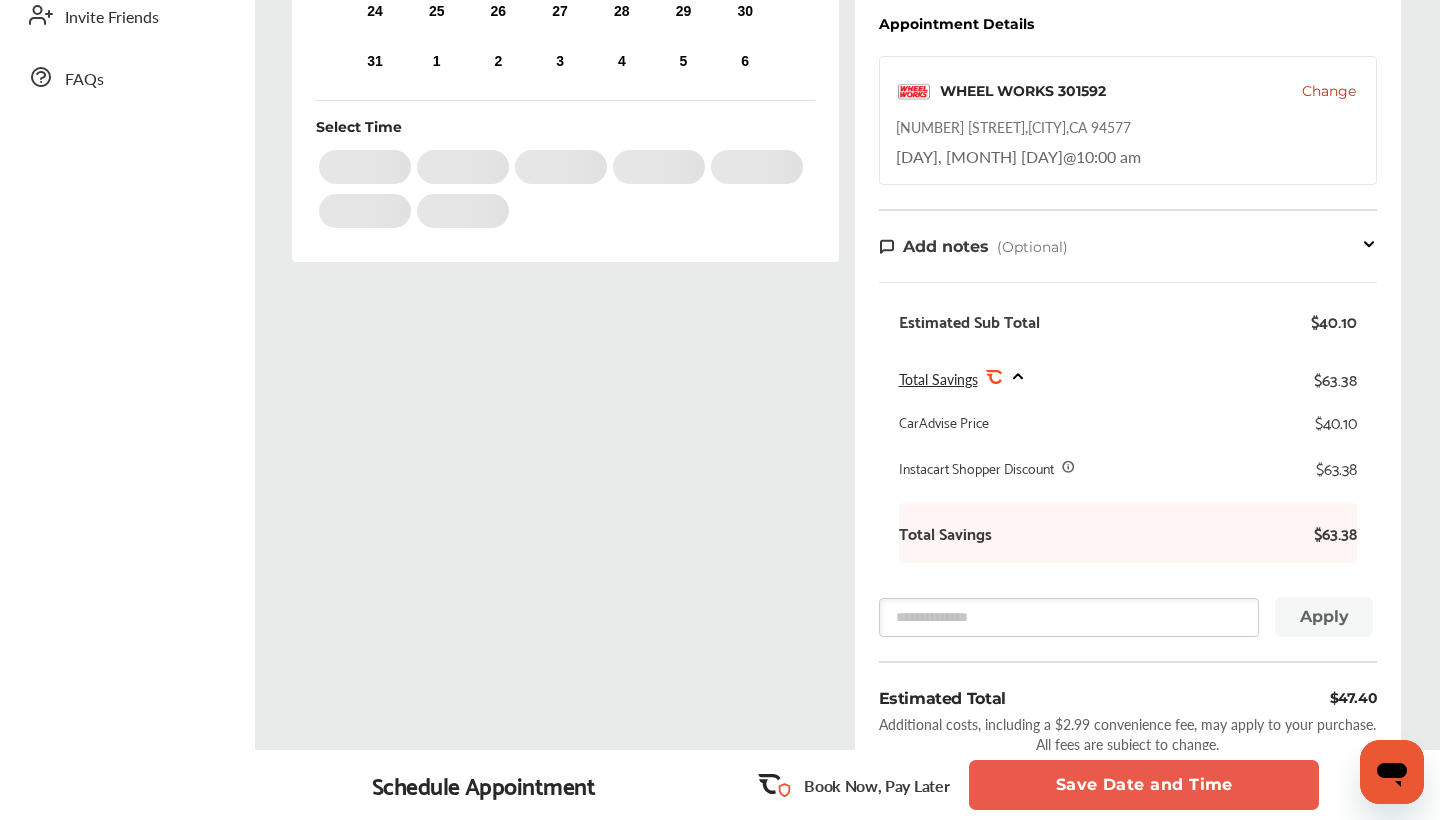 scroll, scrollTop: 703, scrollLeft: 0, axis: vertical 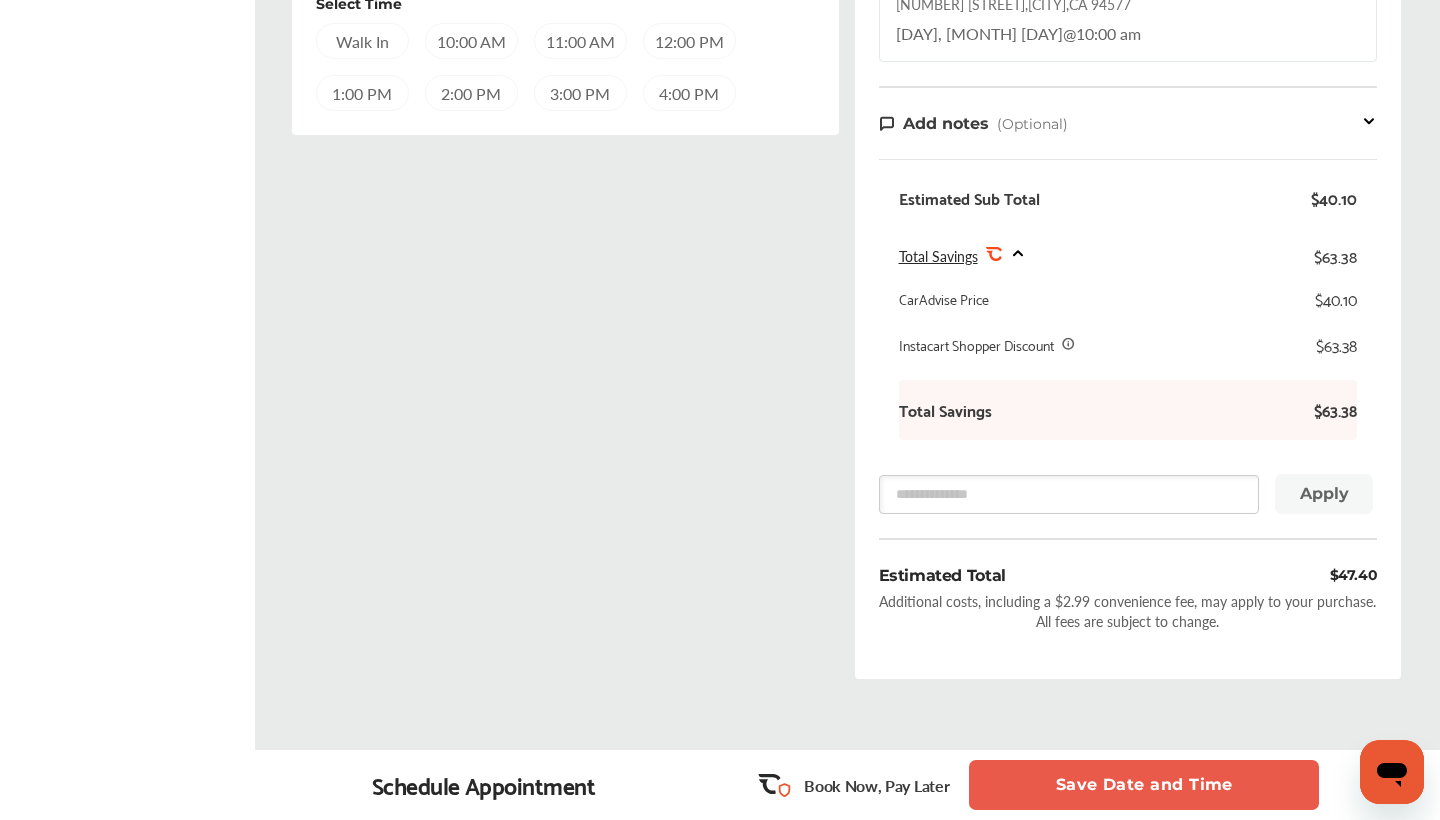 click 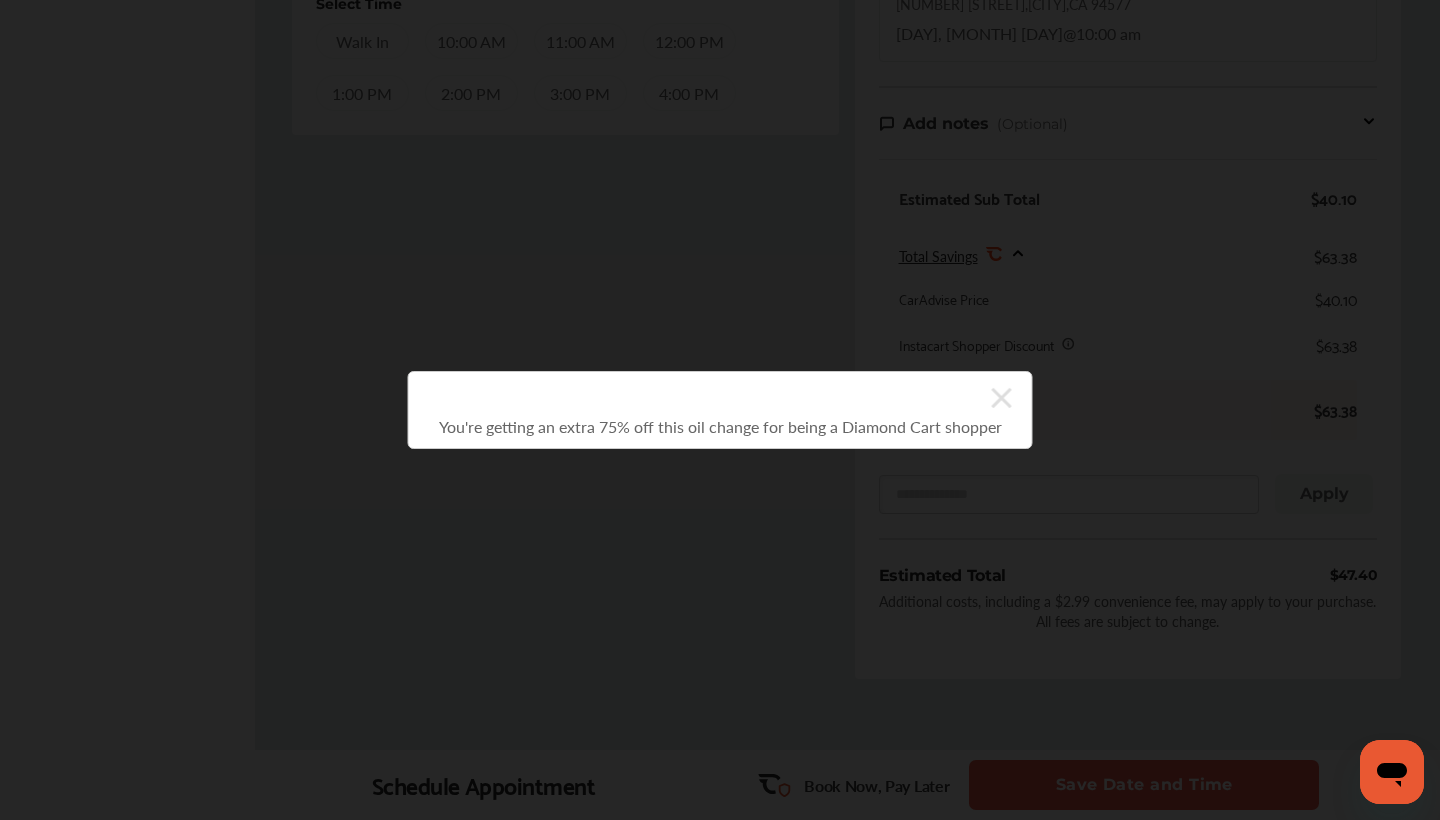 click 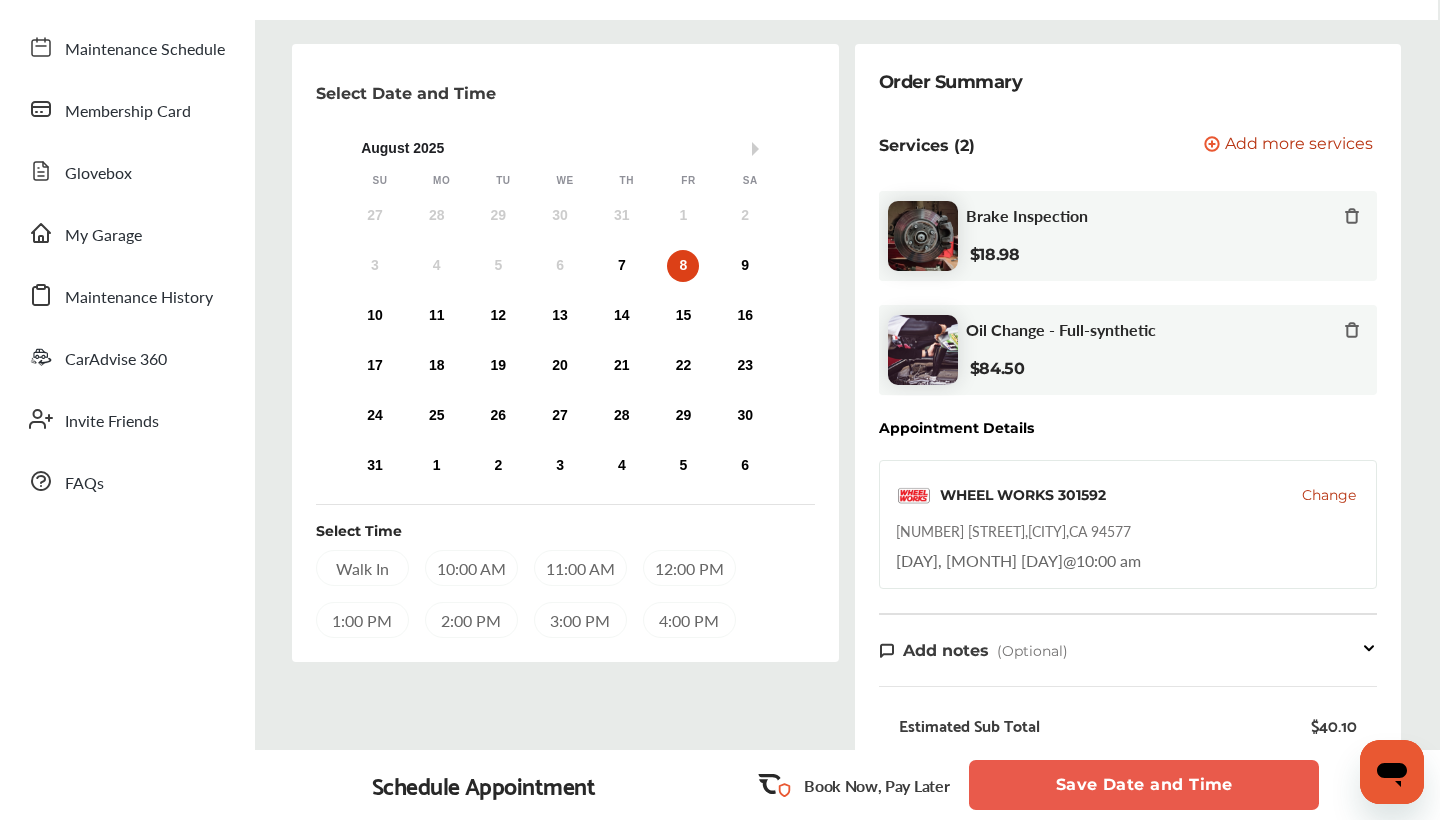 scroll, scrollTop: 180, scrollLeft: 0, axis: vertical 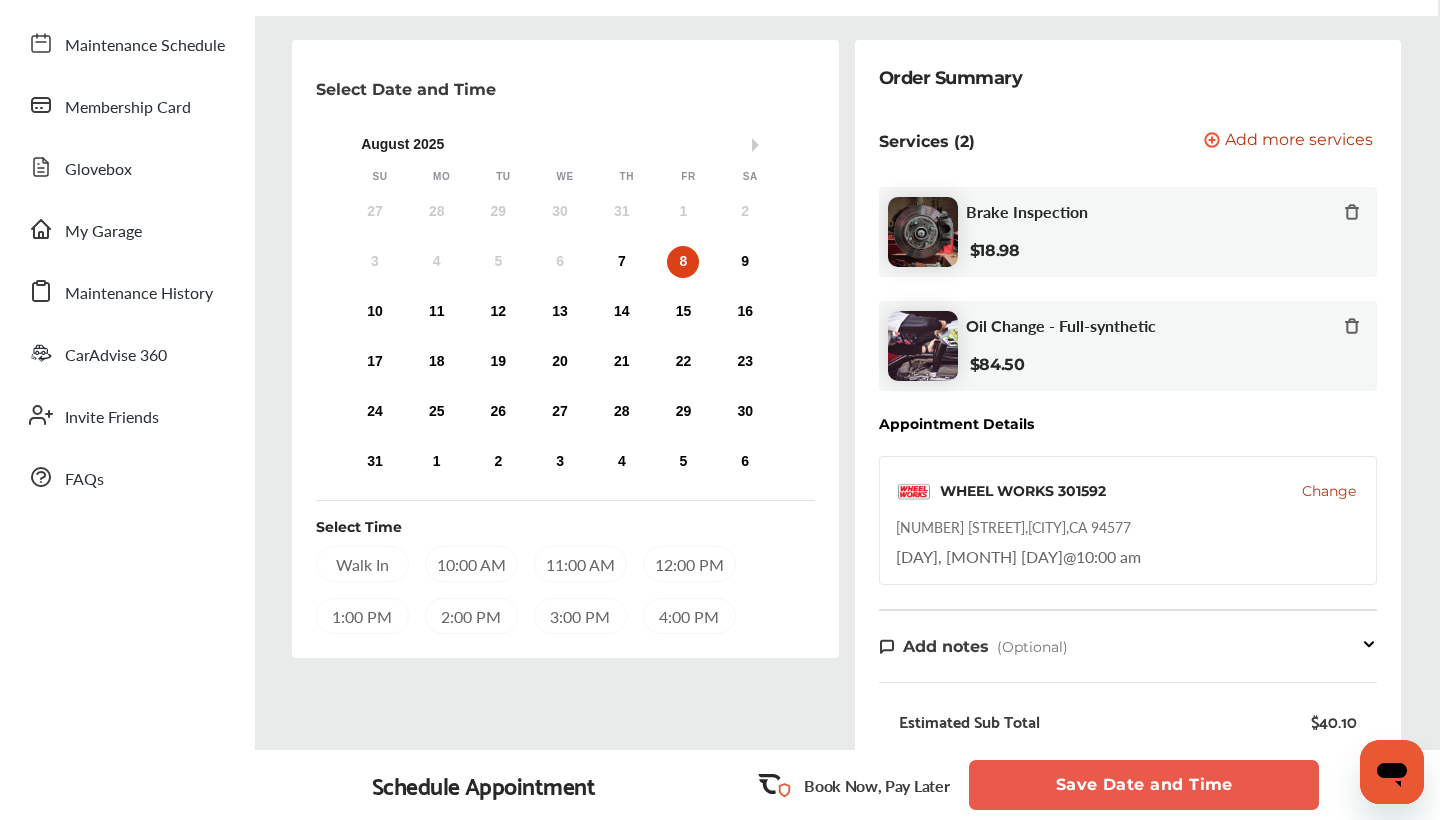 click 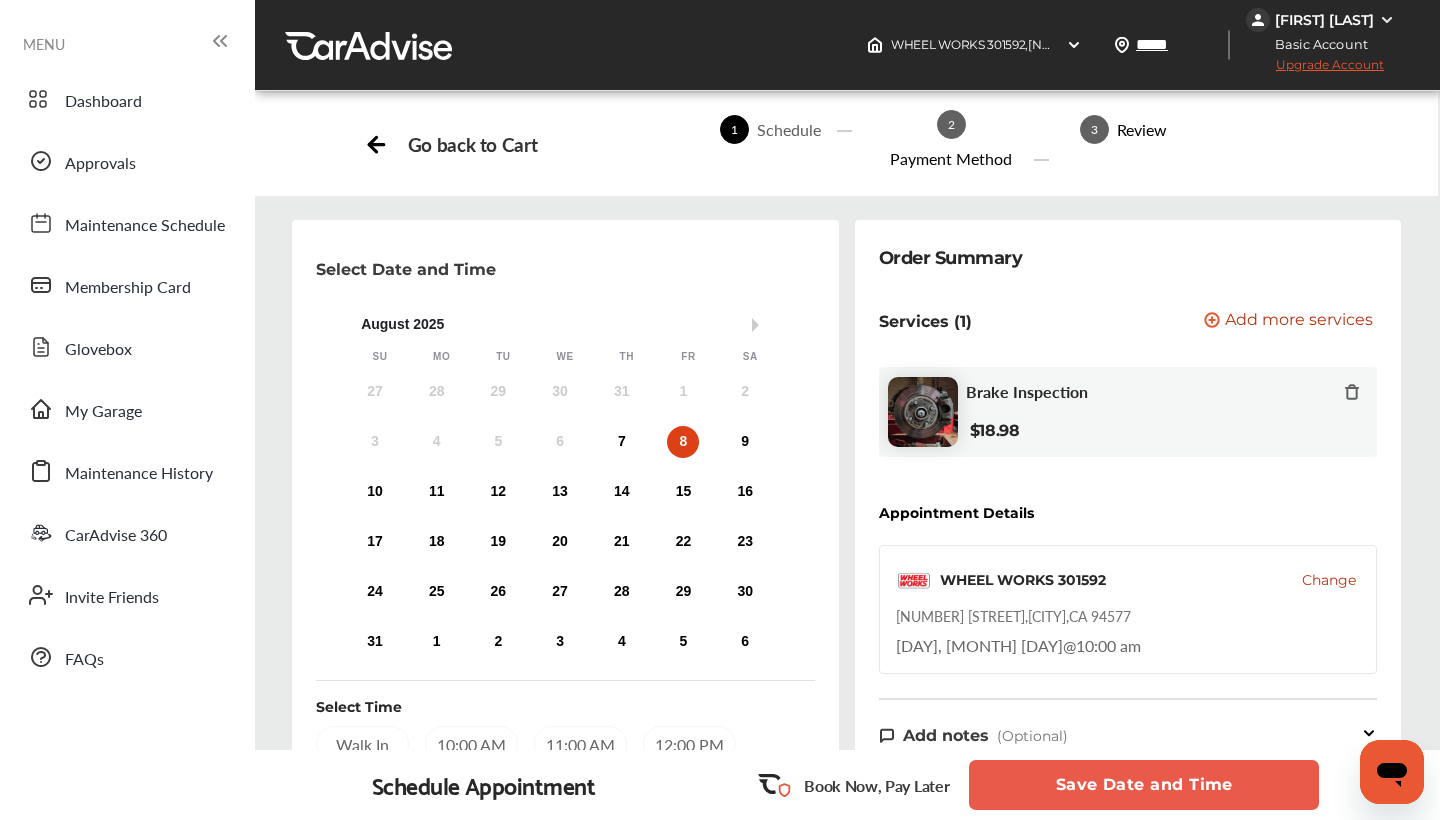 scroll, scrollTop: 0, scrollLeft: 0, axis: both 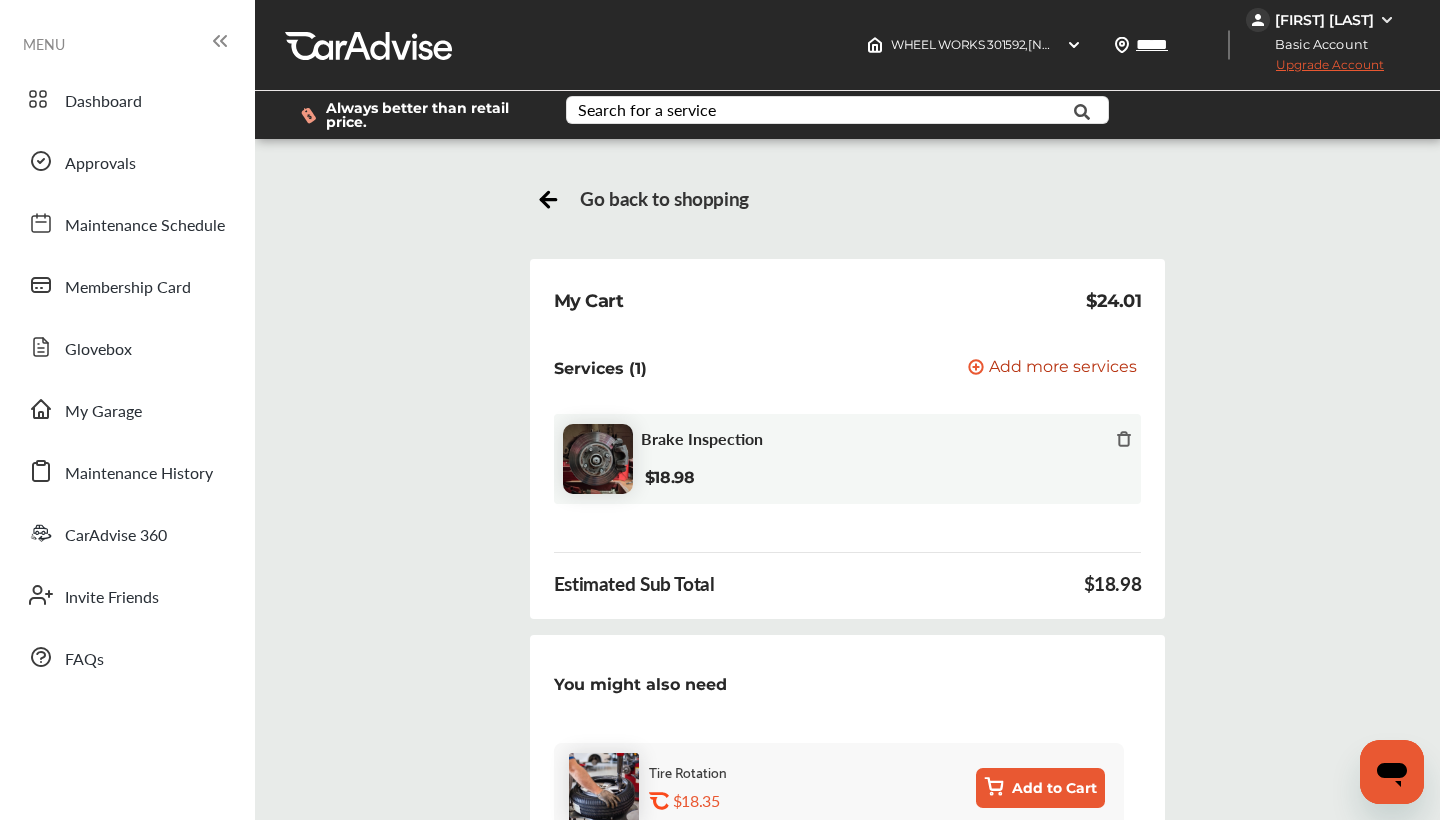 click 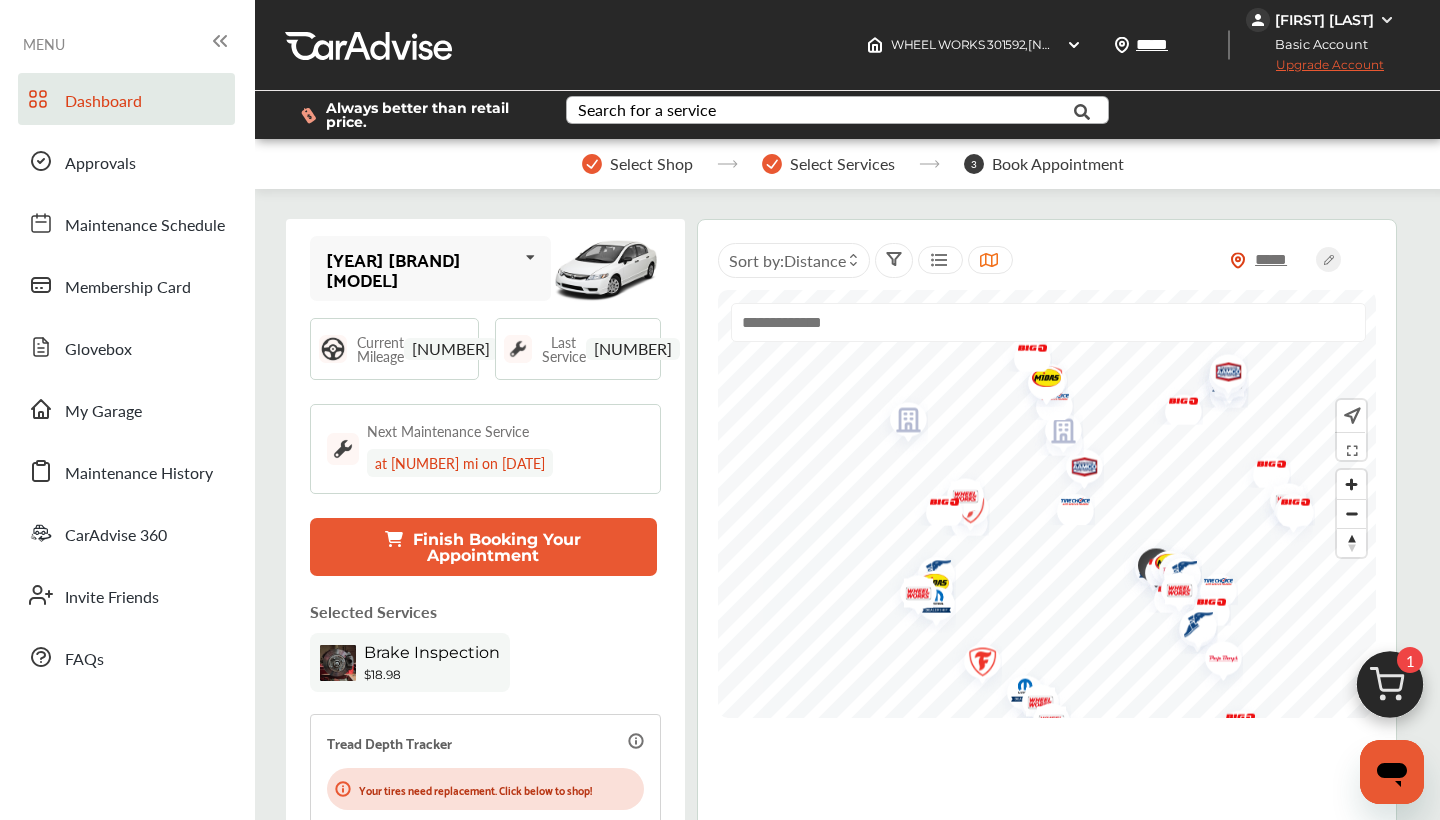 click on "Search for a service" at bounding box center (647, 110) 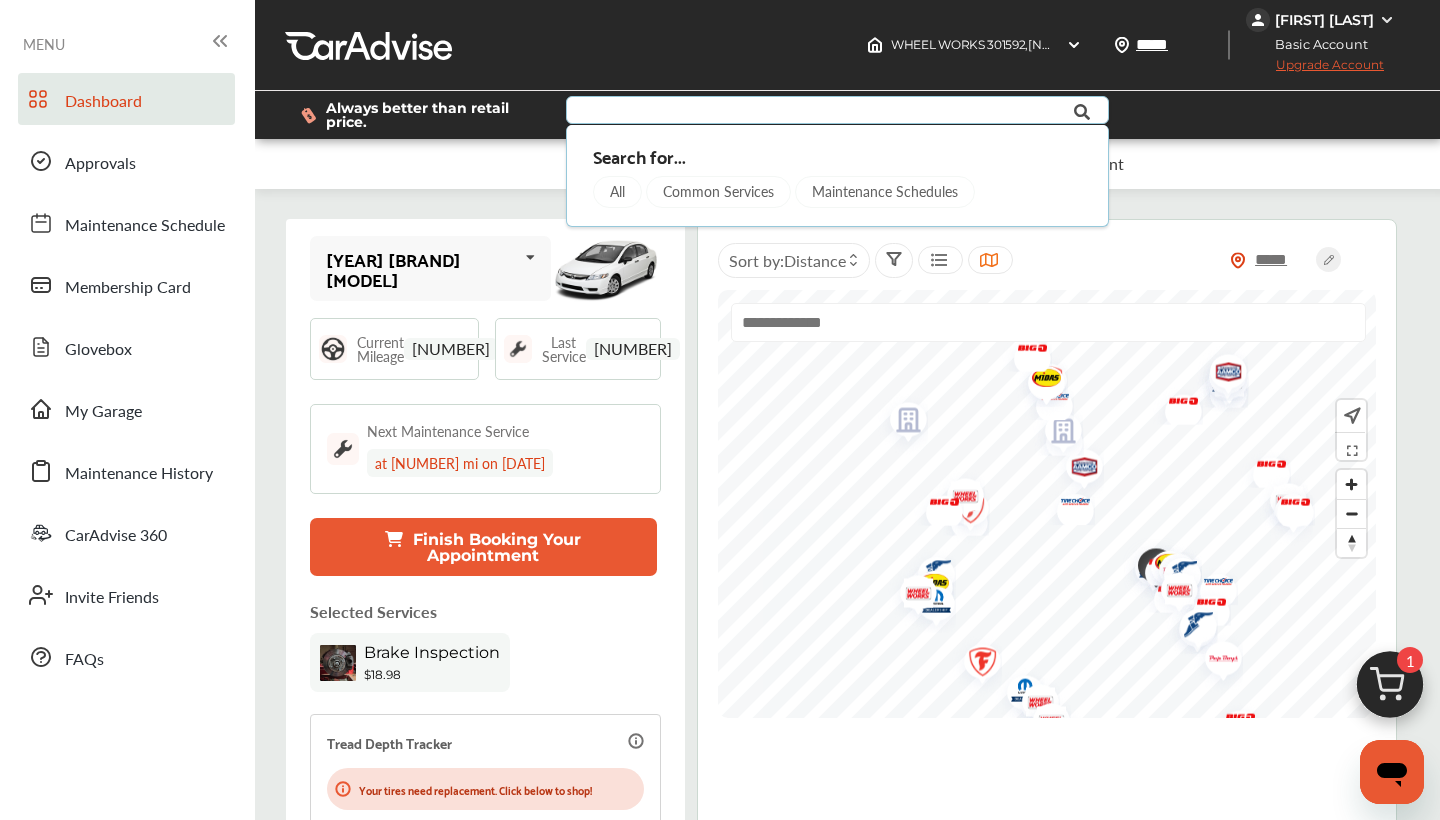 click at bounding box center (822, 112) 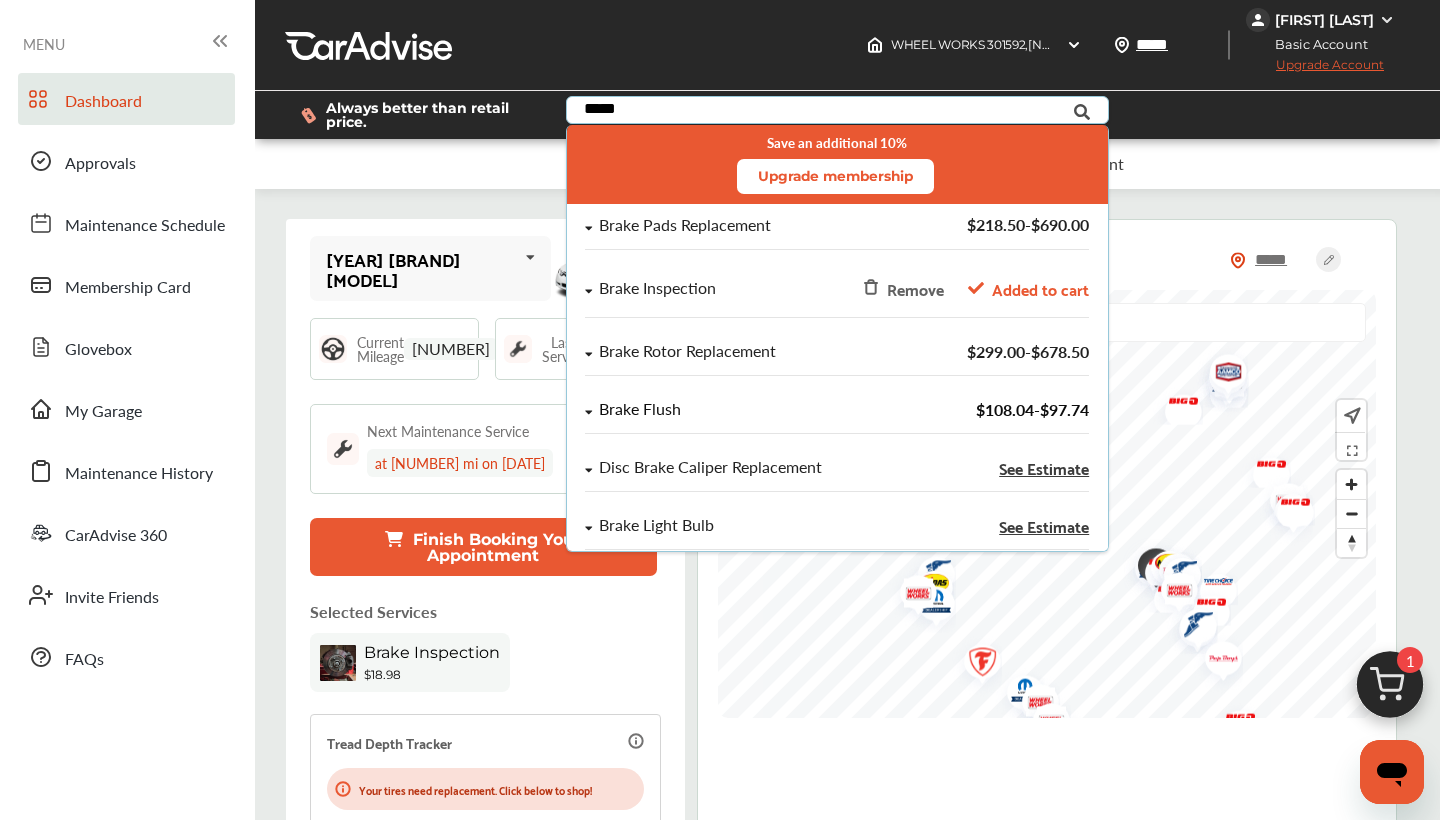 type on "*****" 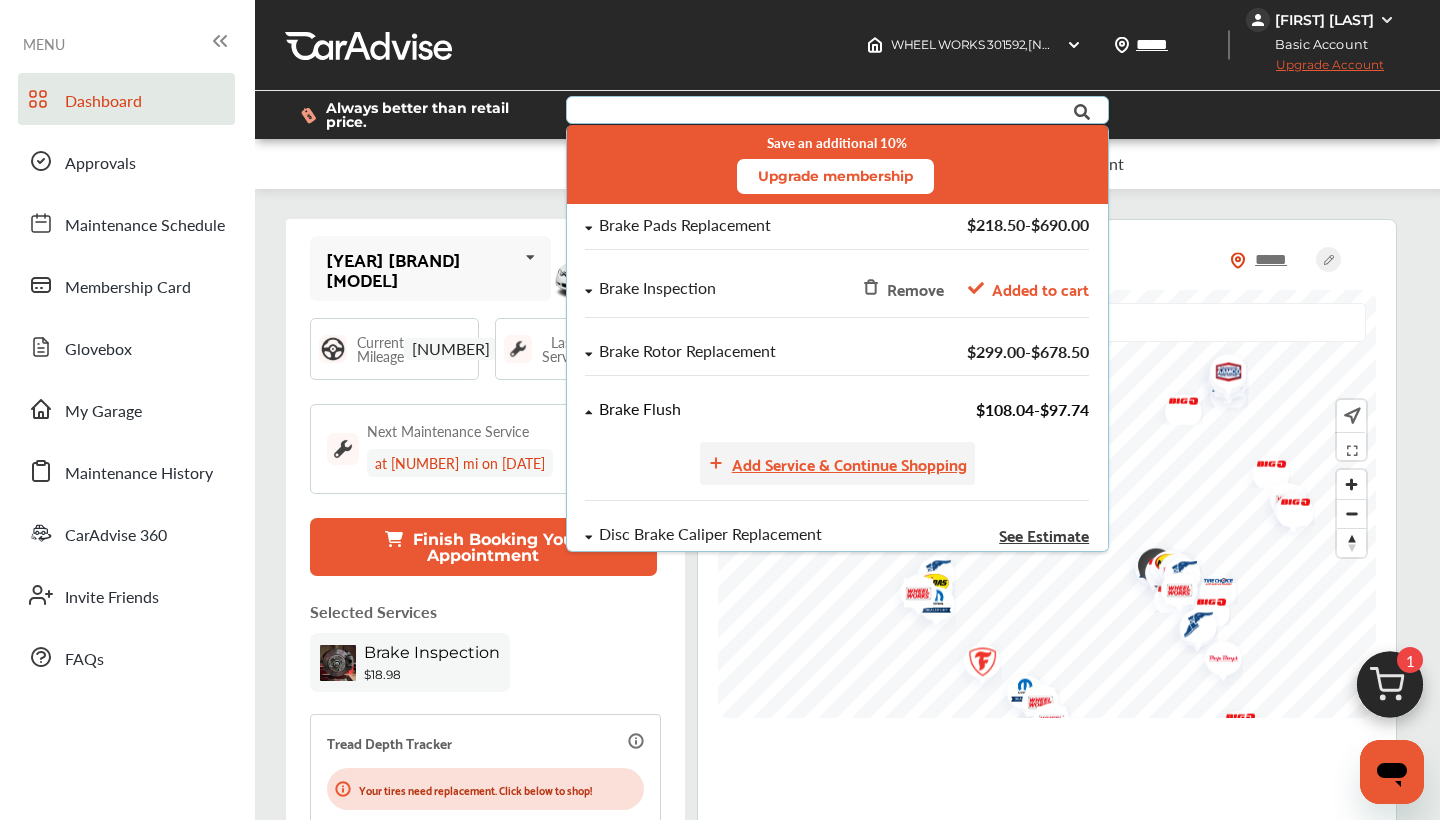 click on "Add Service & Continue Shopping" at bounding box center [849, 463] 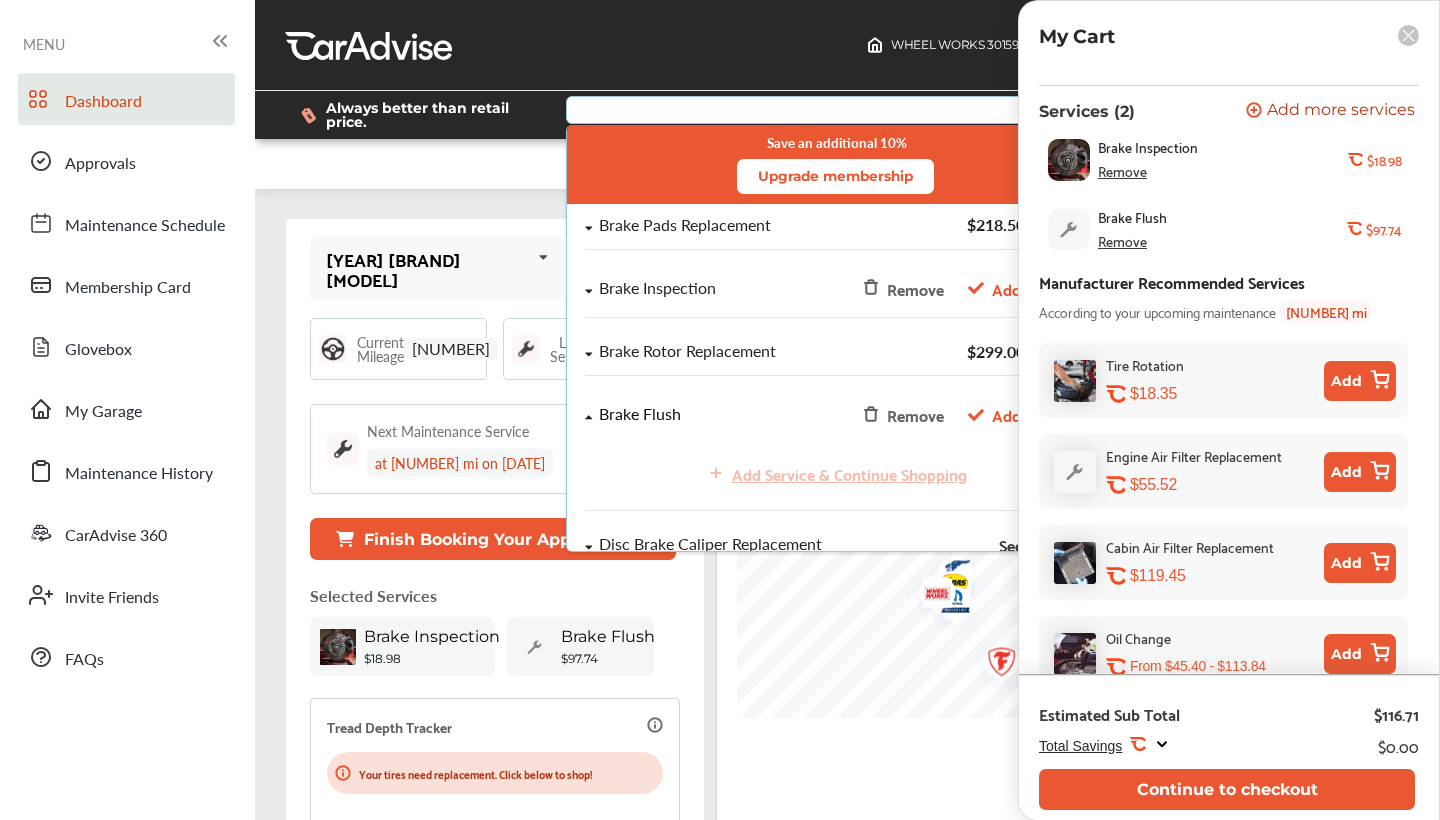 scroll, scrollTop: 186, scrollLeft: 0, axis: vertical 